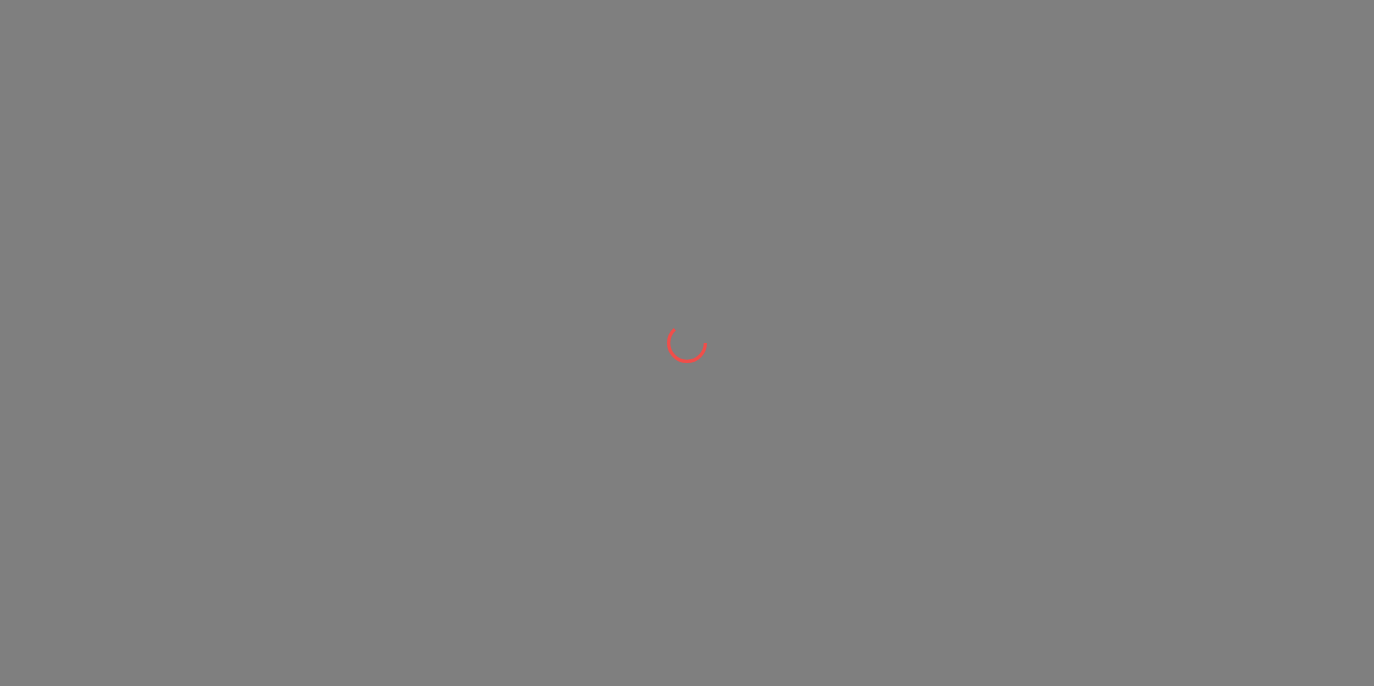 scroll, scrollTop: 0, scrollLeft: 0, axis: both 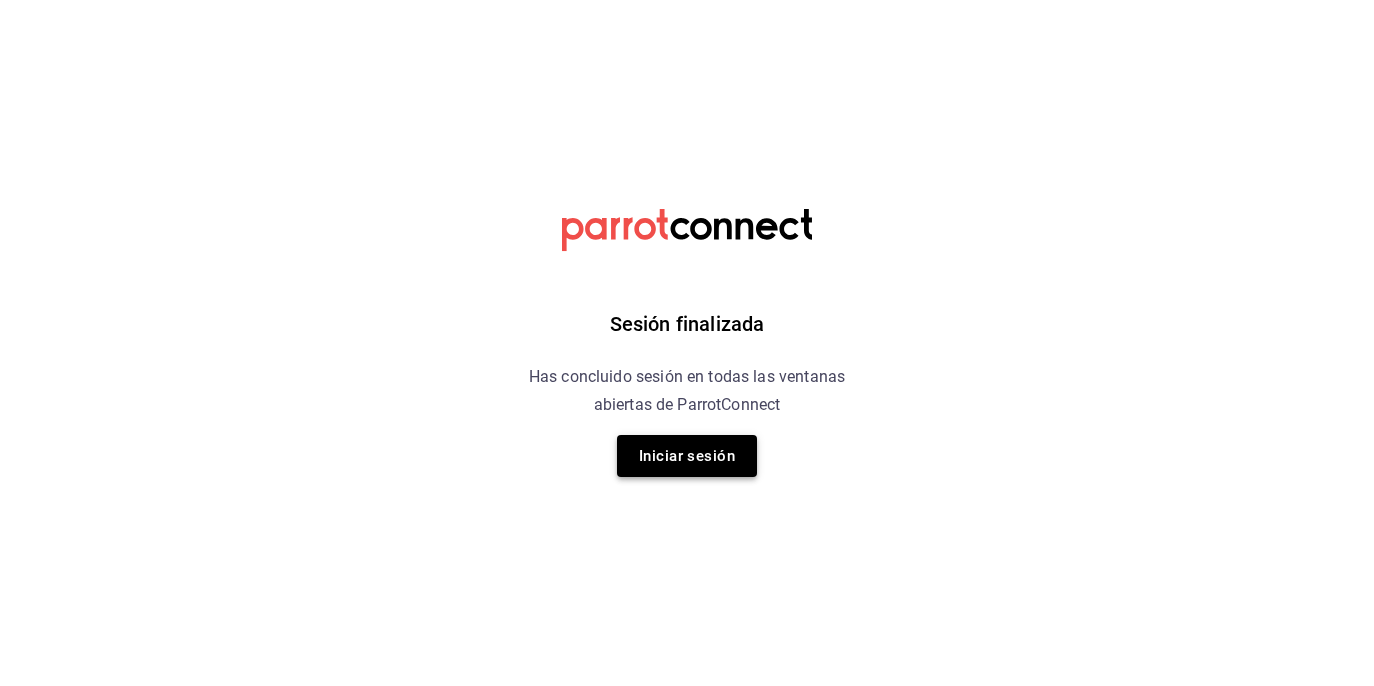 click on "Iniciar sesión" at bounding box center [687, 456] 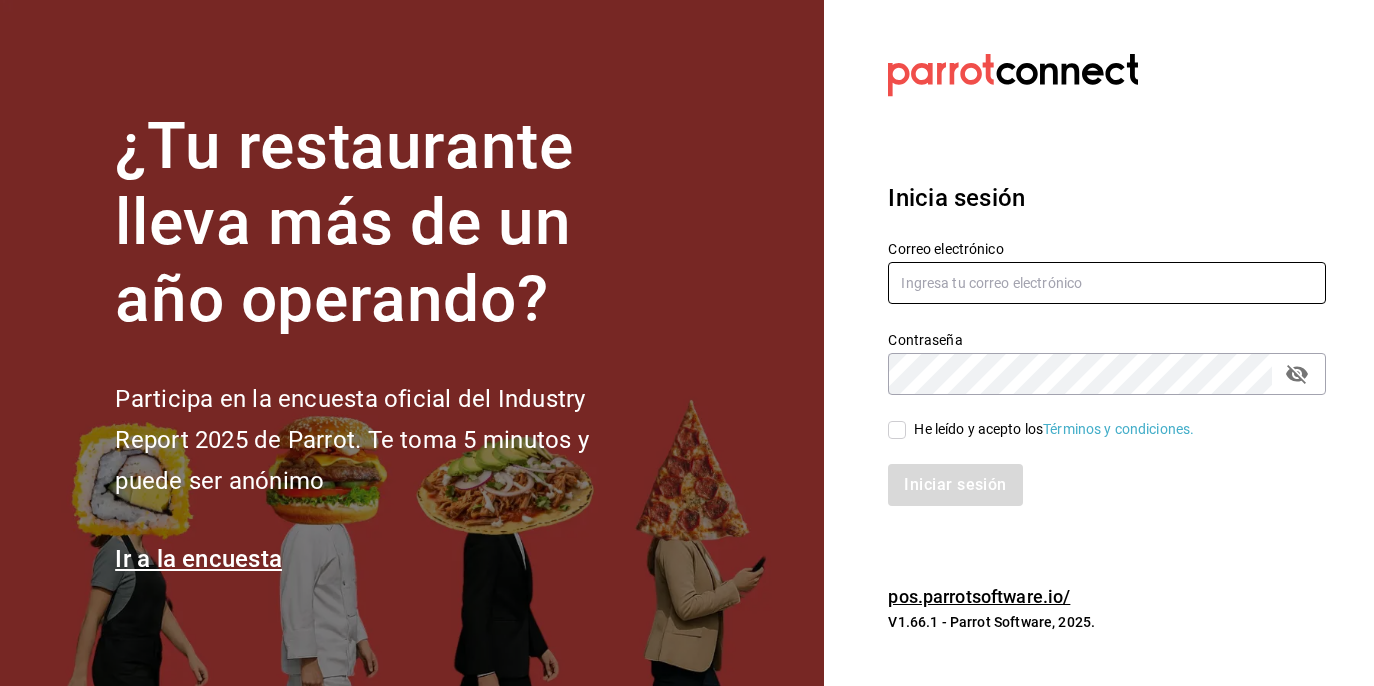 type on "[EMAIL]" 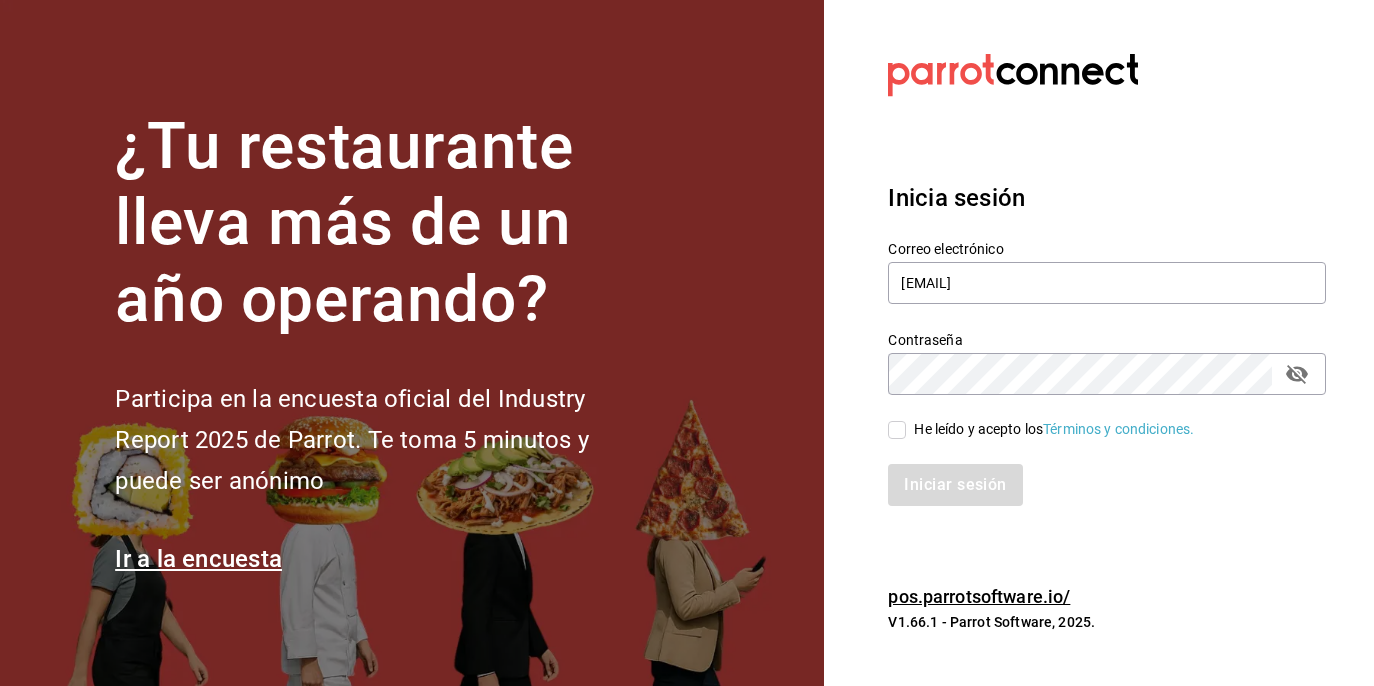 click on "He leído y acepto los  Términos y condiciones." at bounding box center (897, 430) 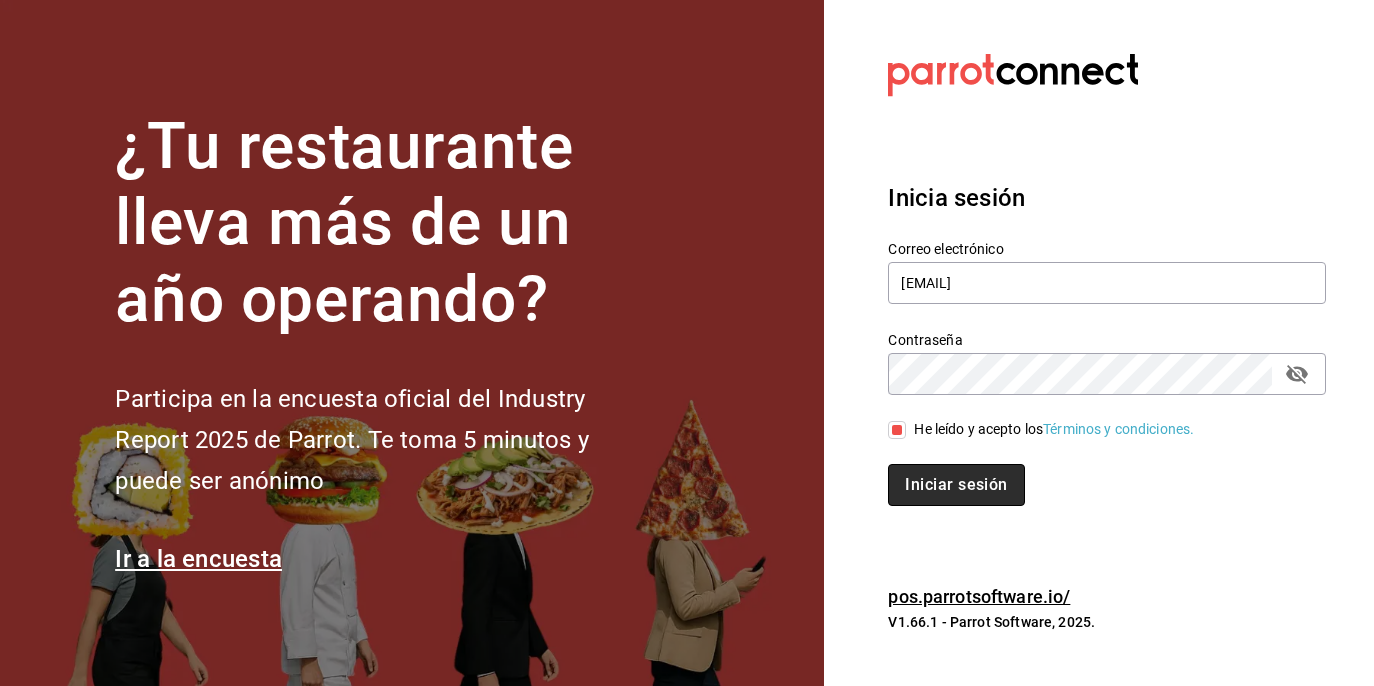 click on "Iniciar sesión" at bounding box center (956, 485) 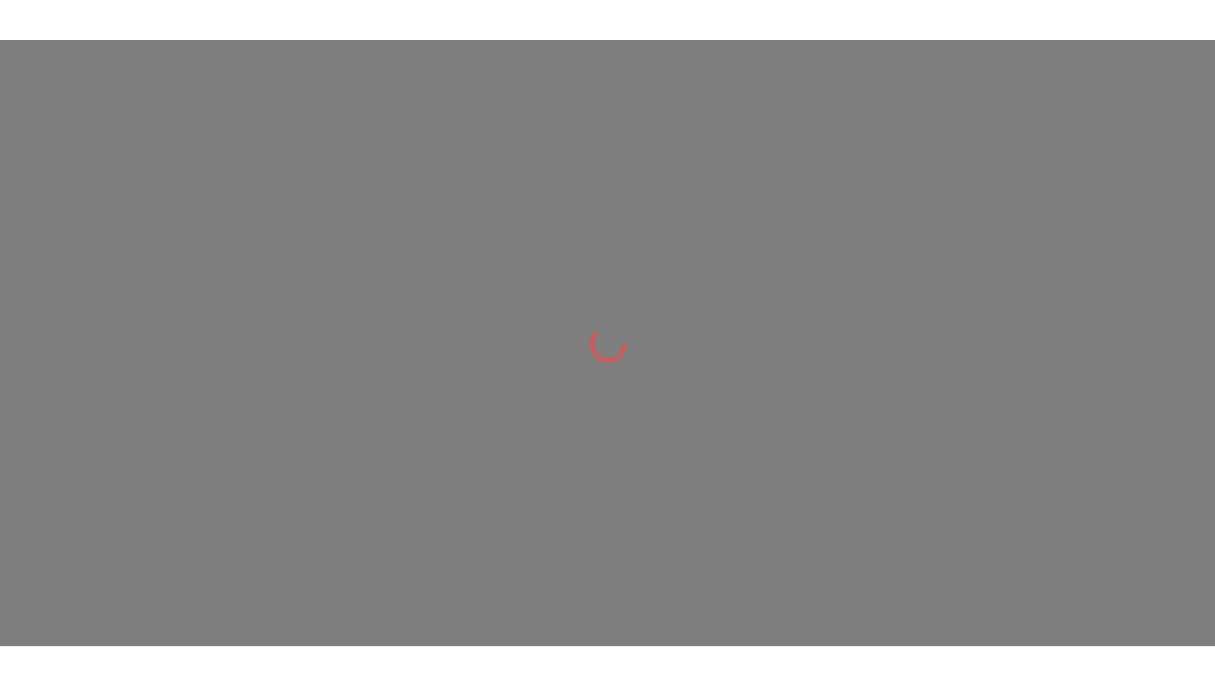 scroll, scrollTop: 0, scrollLeft: 0, axis: both 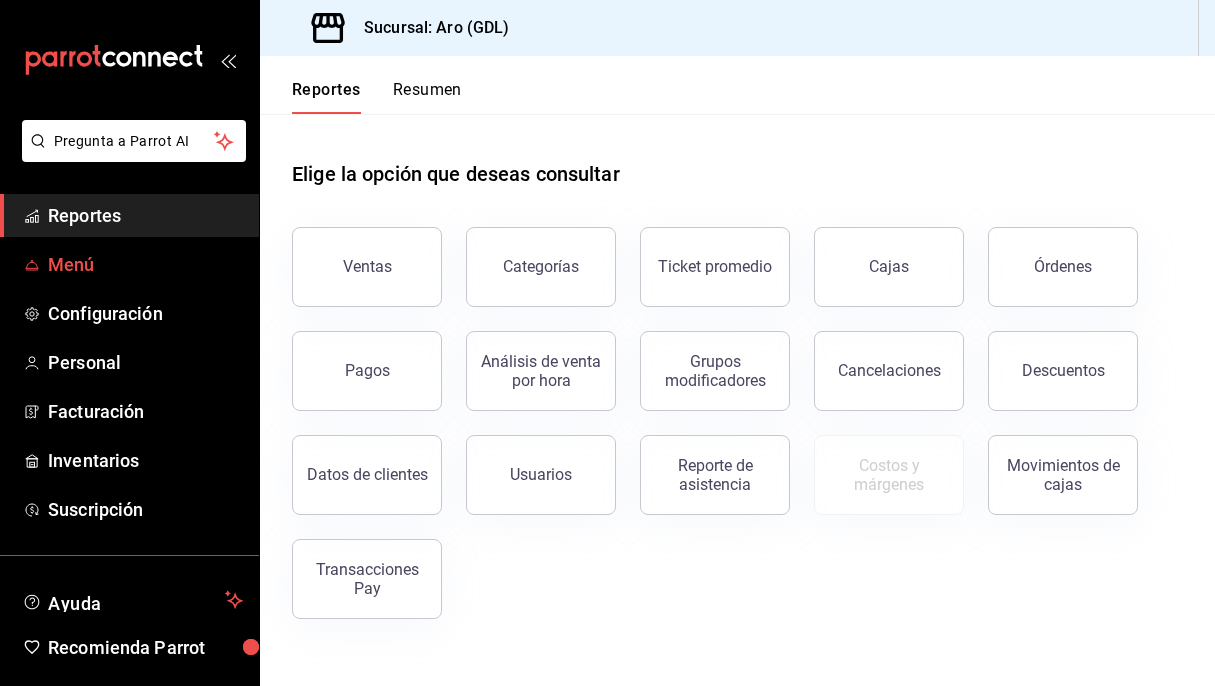 click on "Menú" at bounding box center [145, 264] 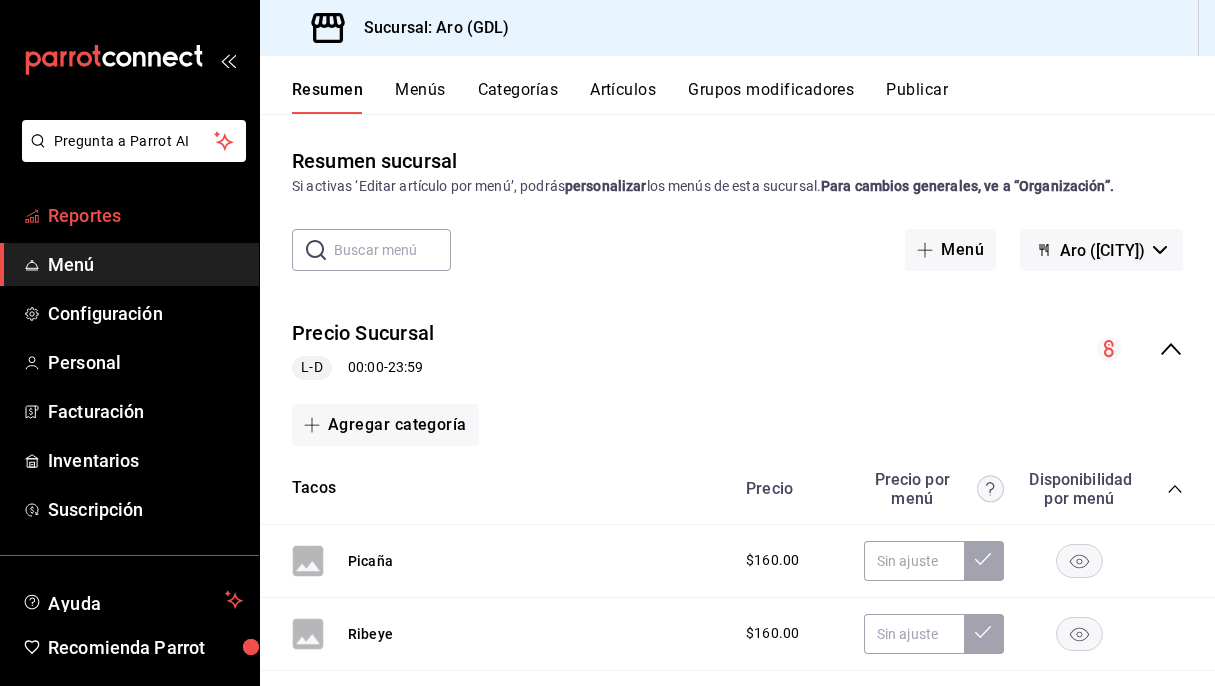 click on "Reportes" at bounding box center [145, 215] 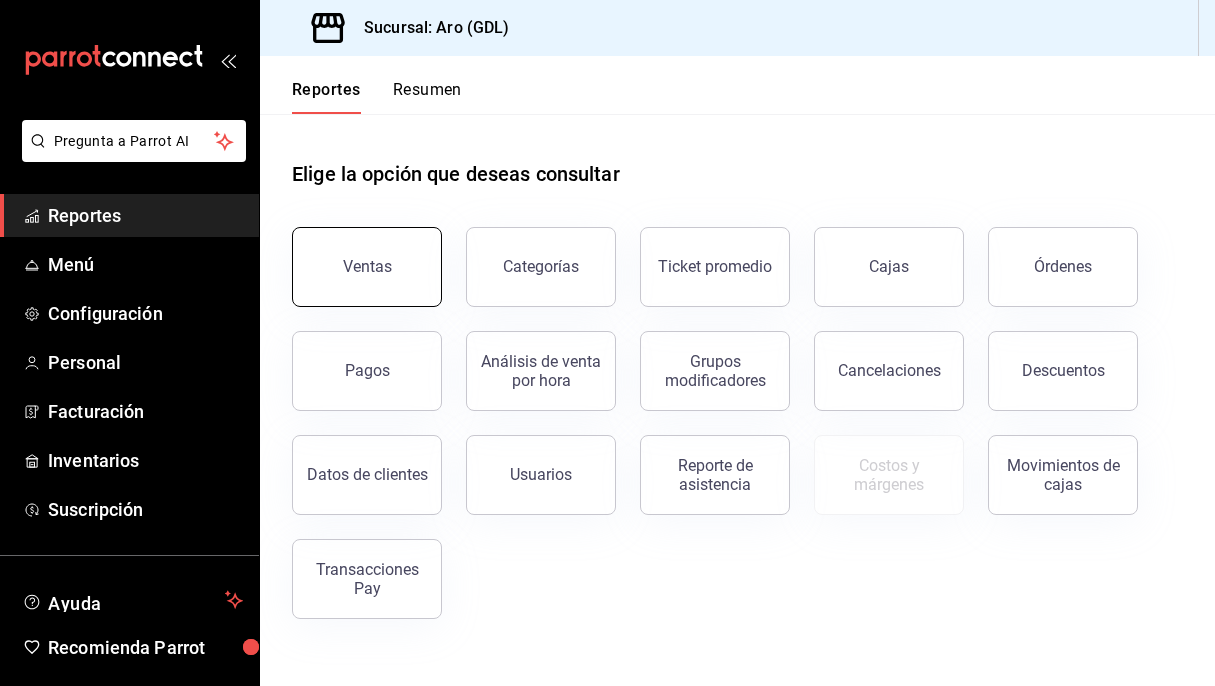 click on "Ventas" at bounding box center [367, 267] 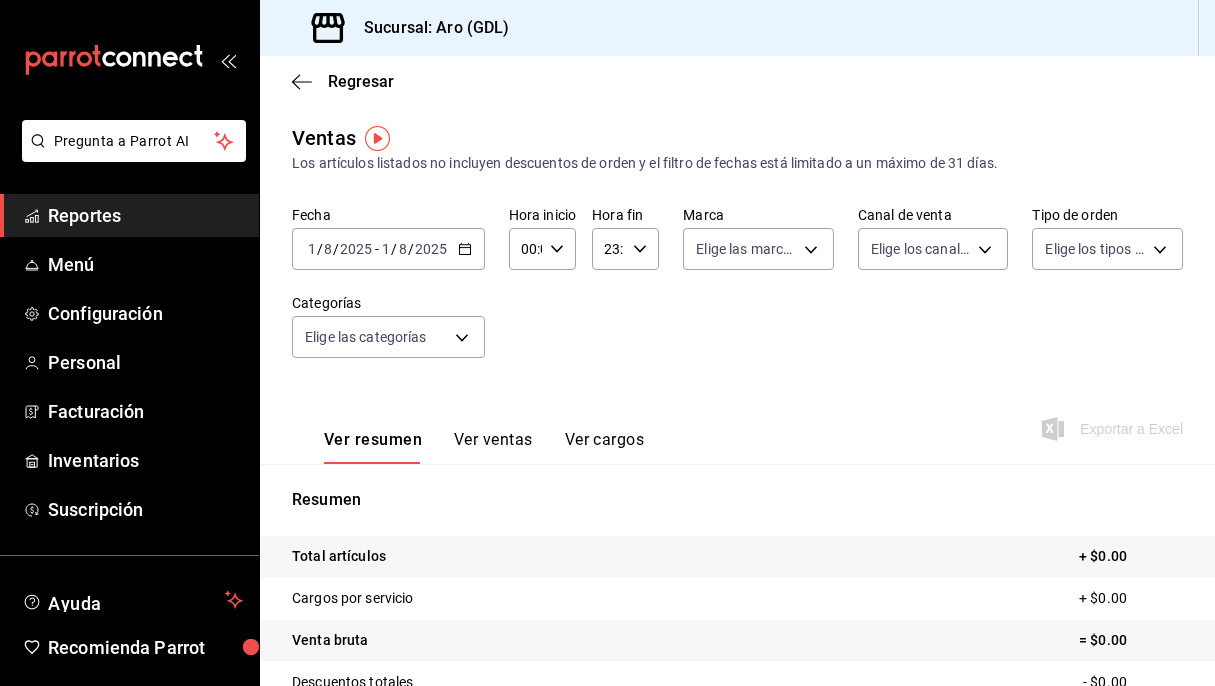 click 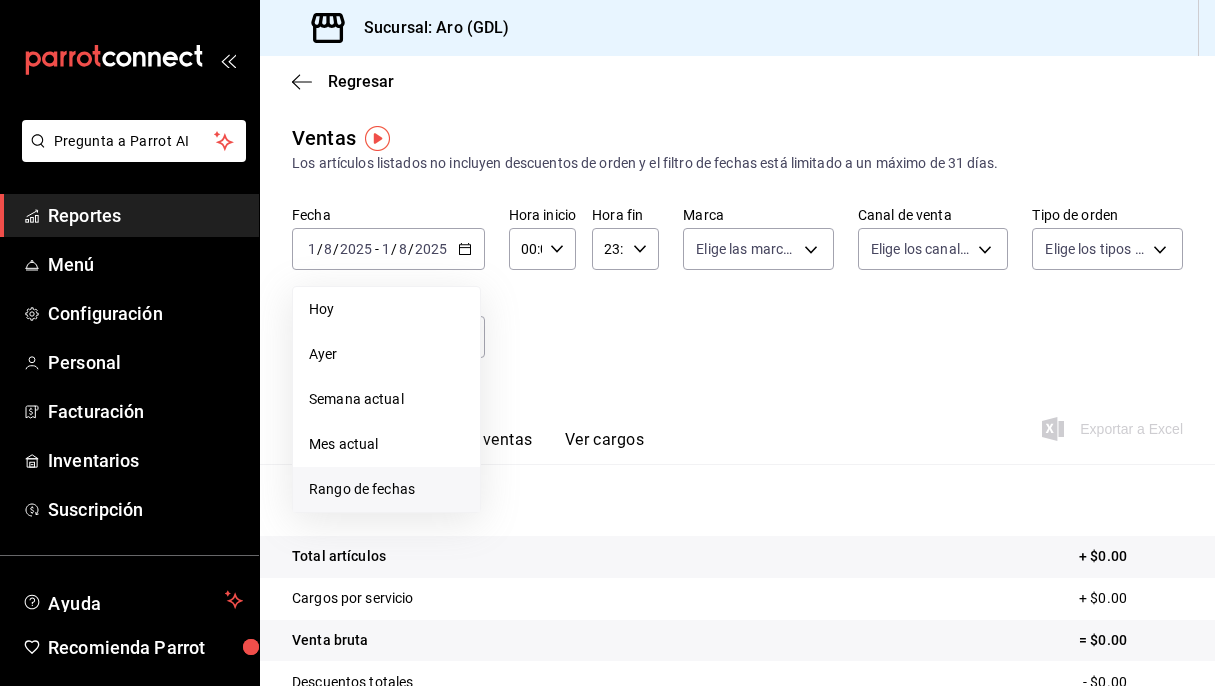click on "Rango de fechas" at bounding box center [386, 489] 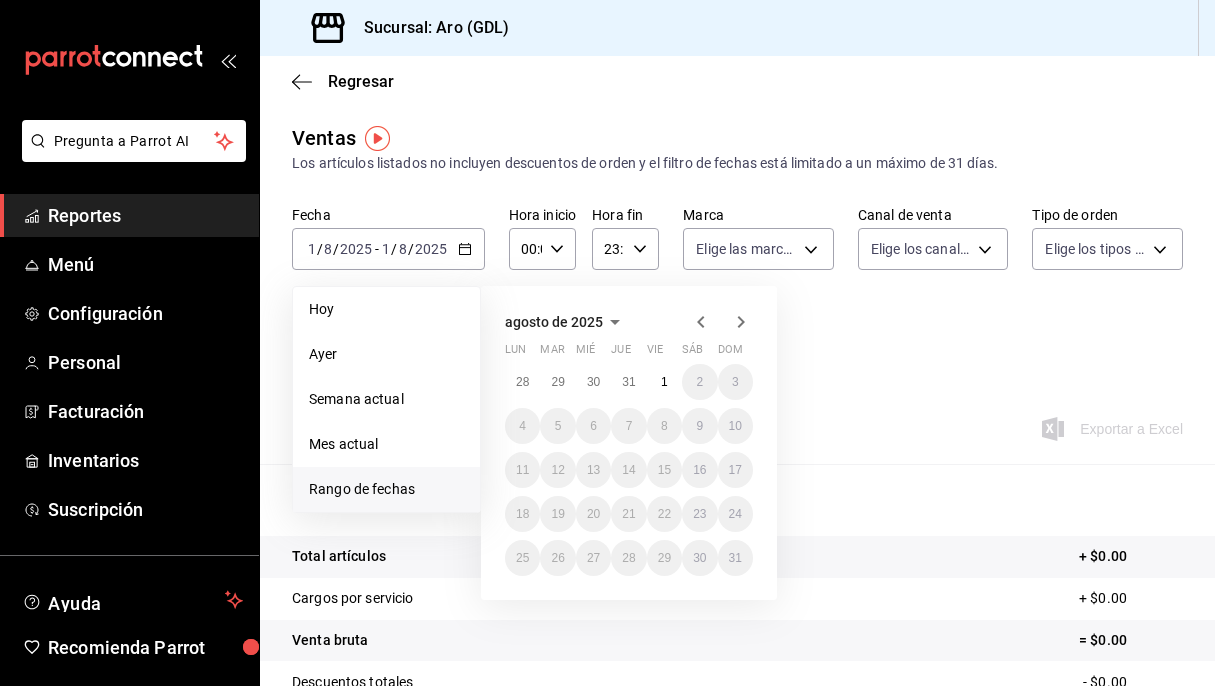 click 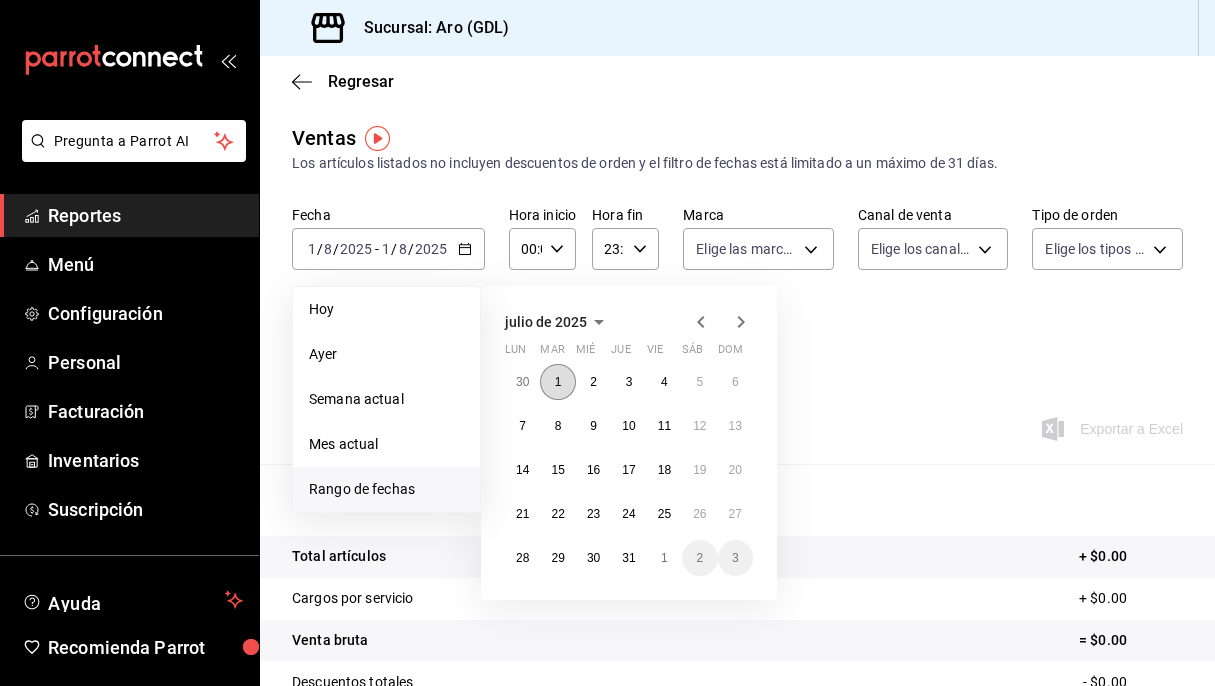 click on "1" at bounding box center (558, 382) 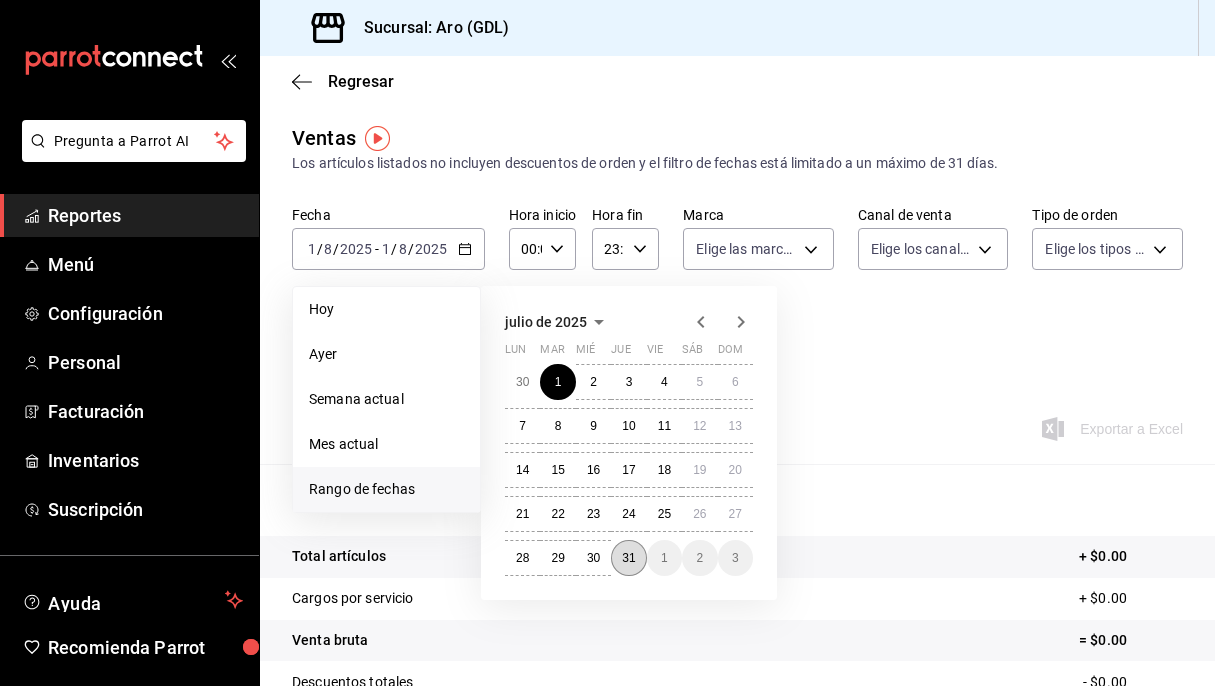 click on "31" at bounding box center [628, 558] 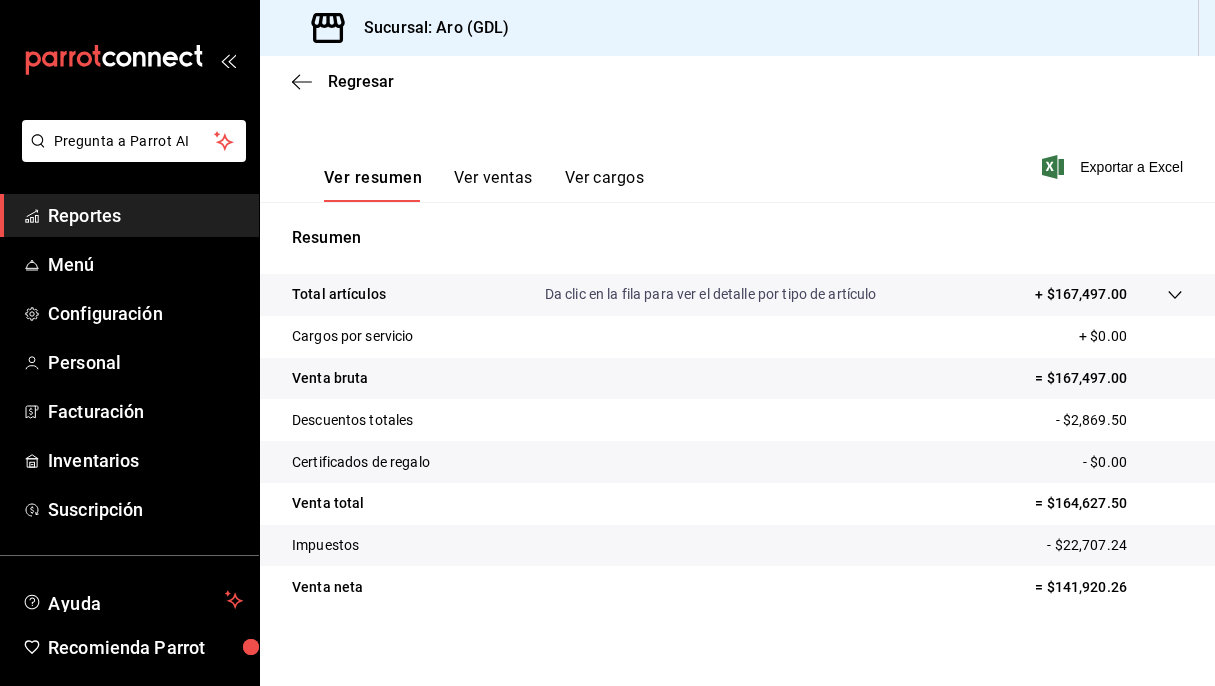 scroll, scrollTop: 272, scrollLeft: 0, axis: vertical 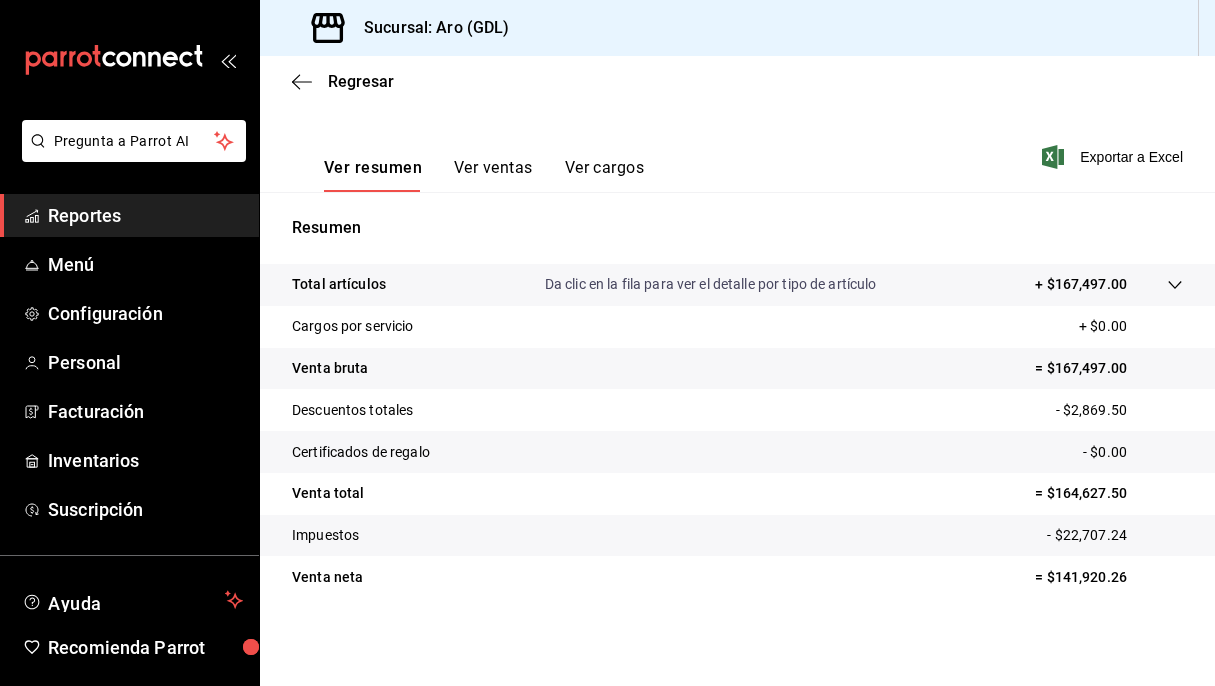 click on "Ver ventas" at bounding box center [493, 175] 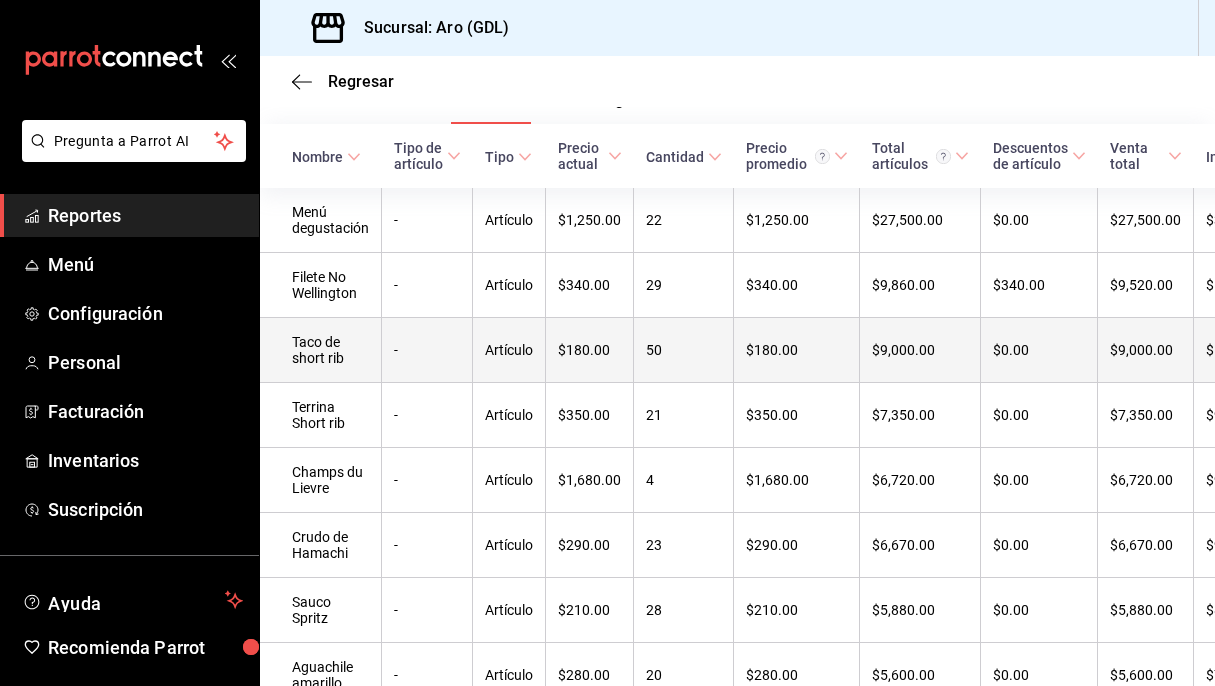 scroll, scrollTop: 342, scrollLeft: 0, axis: vertical 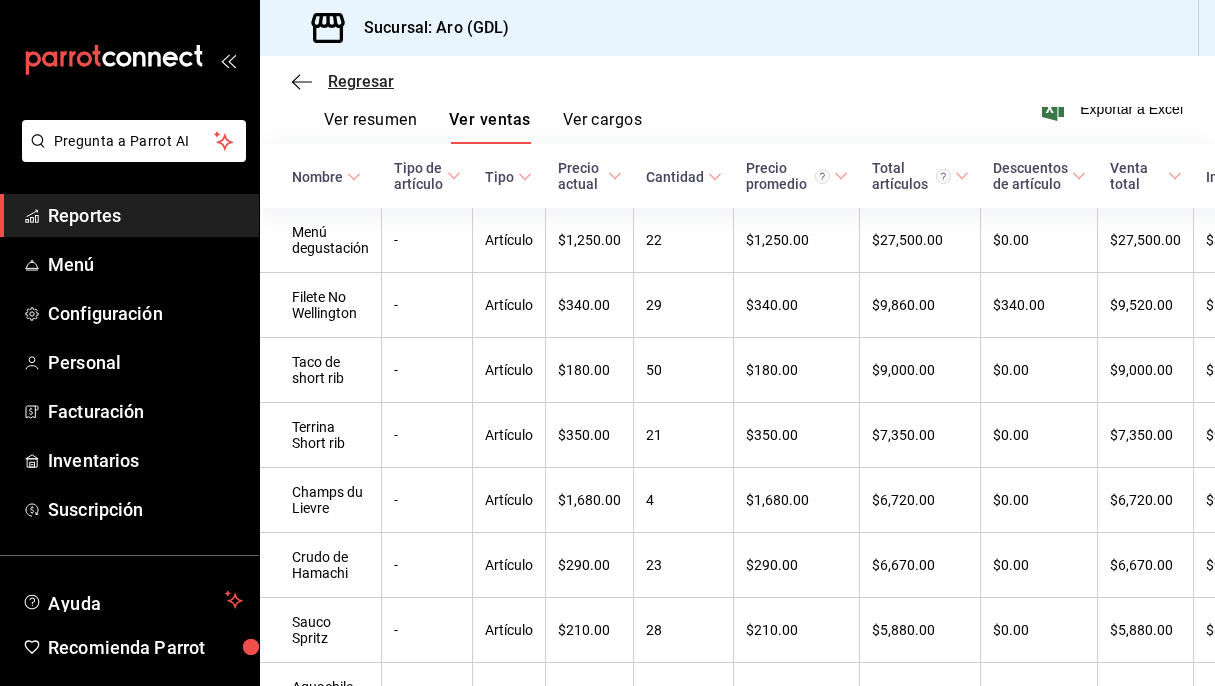 click on "Regresar" at bounding box center [361, 81] 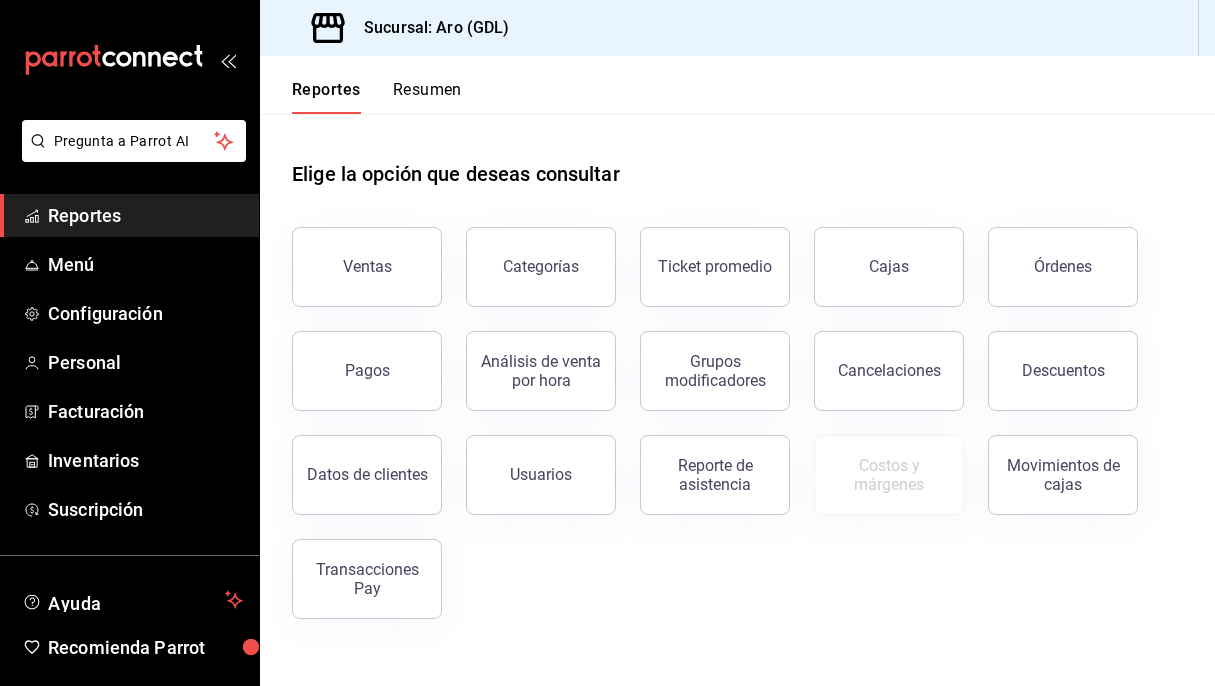 click on "Resumen" at bounding box center [427, 97] 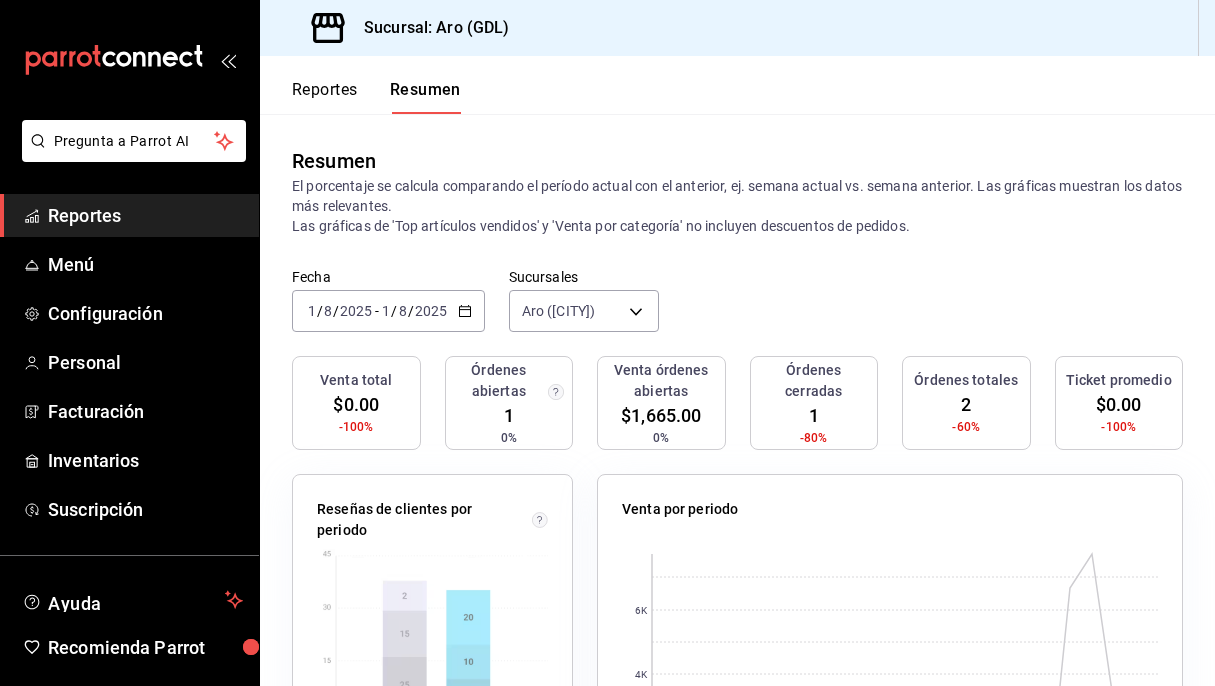 click 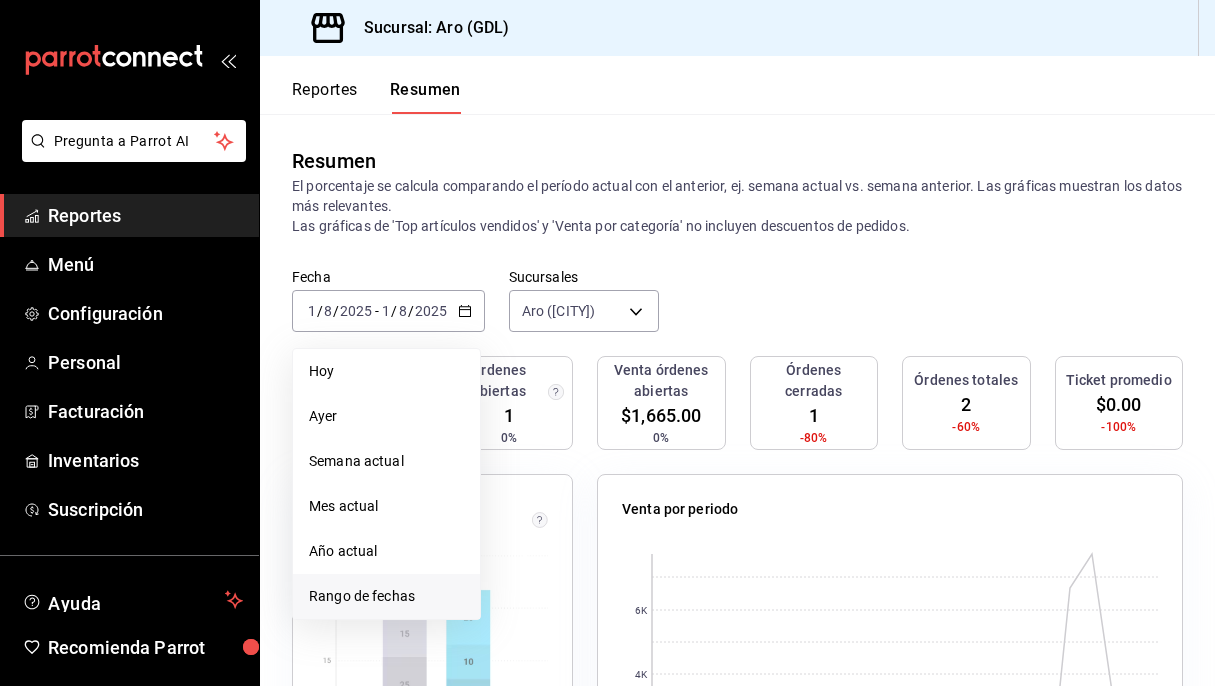 click on "Rango de fechas" at bounding box center [386, 596] 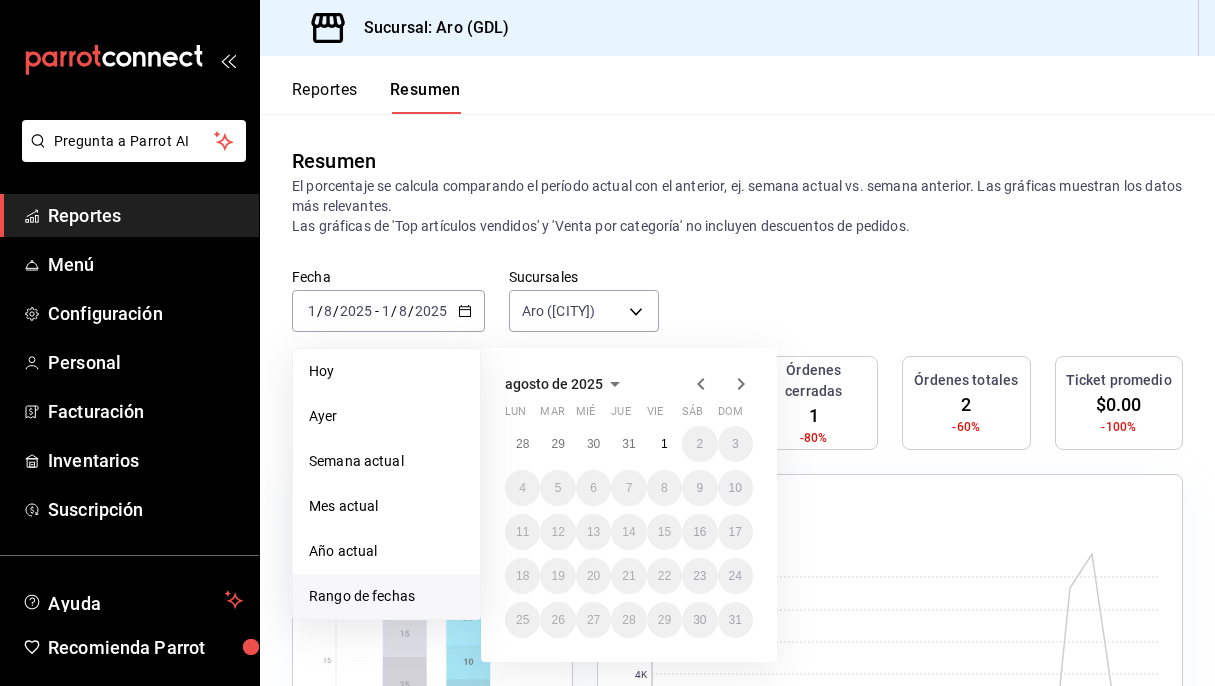 click 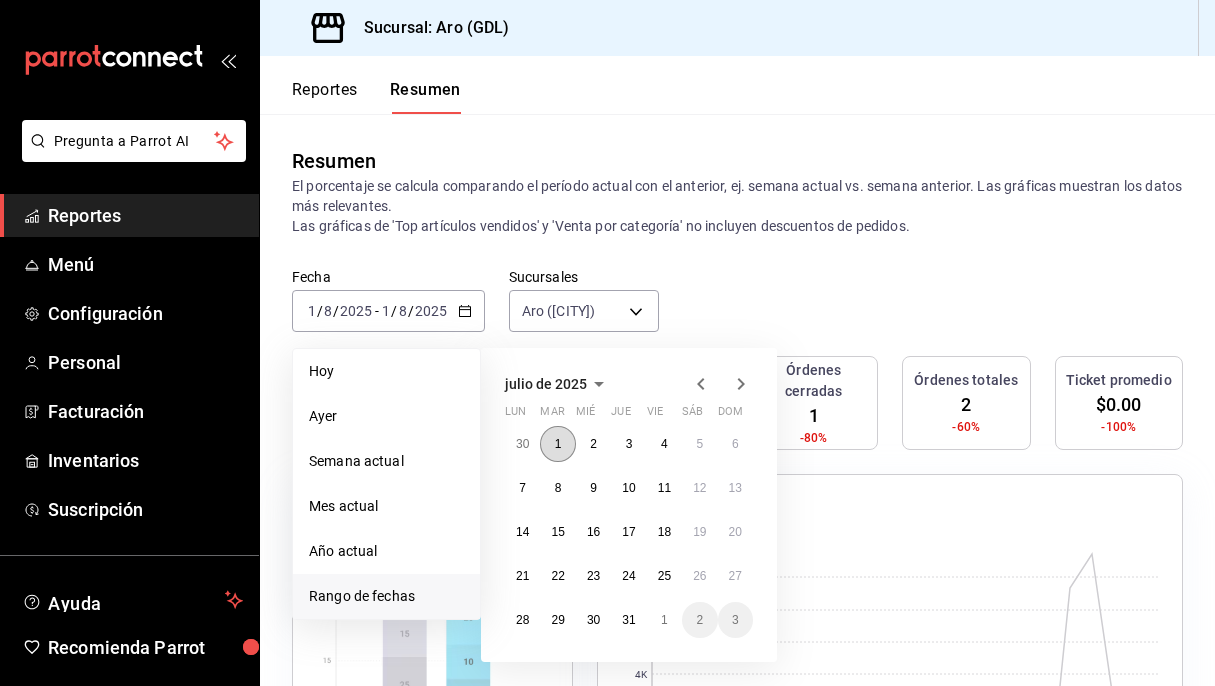 click on "1" at bounding box center [557, 444] 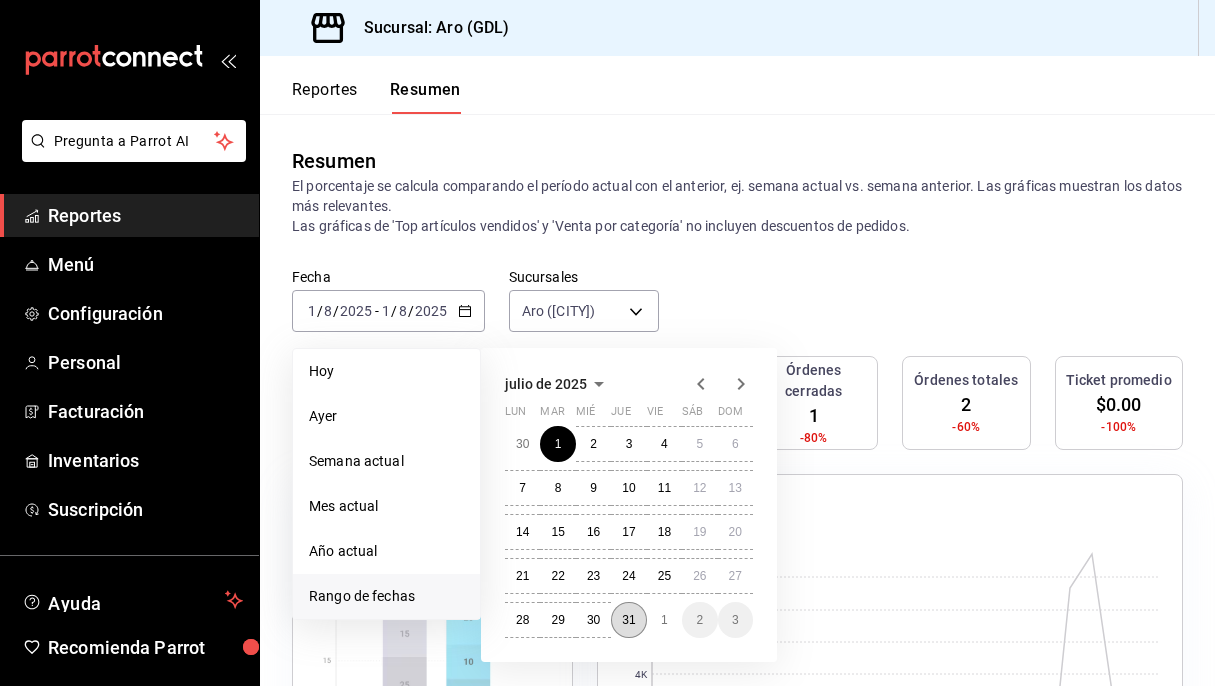 click on "31" at bounding box center [628, 620] 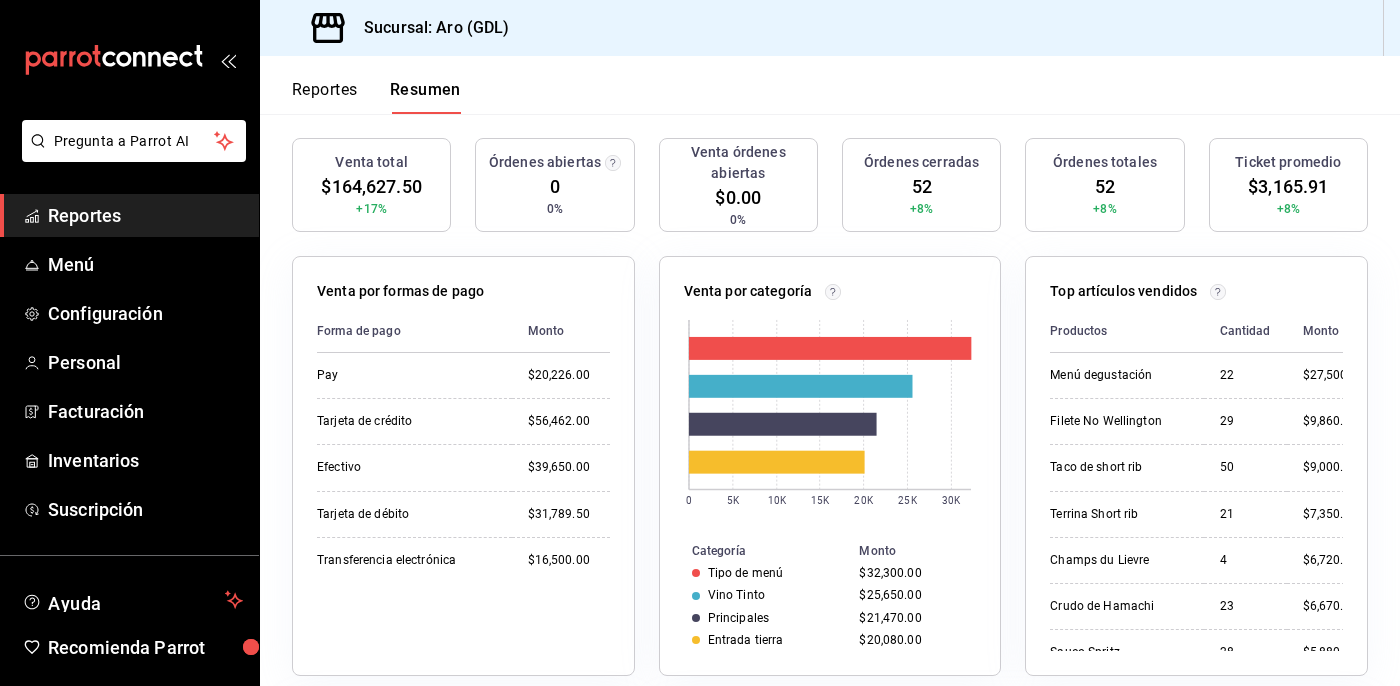 scroll, scrollTop: 196, scrollLeft: 0, axis: vertical 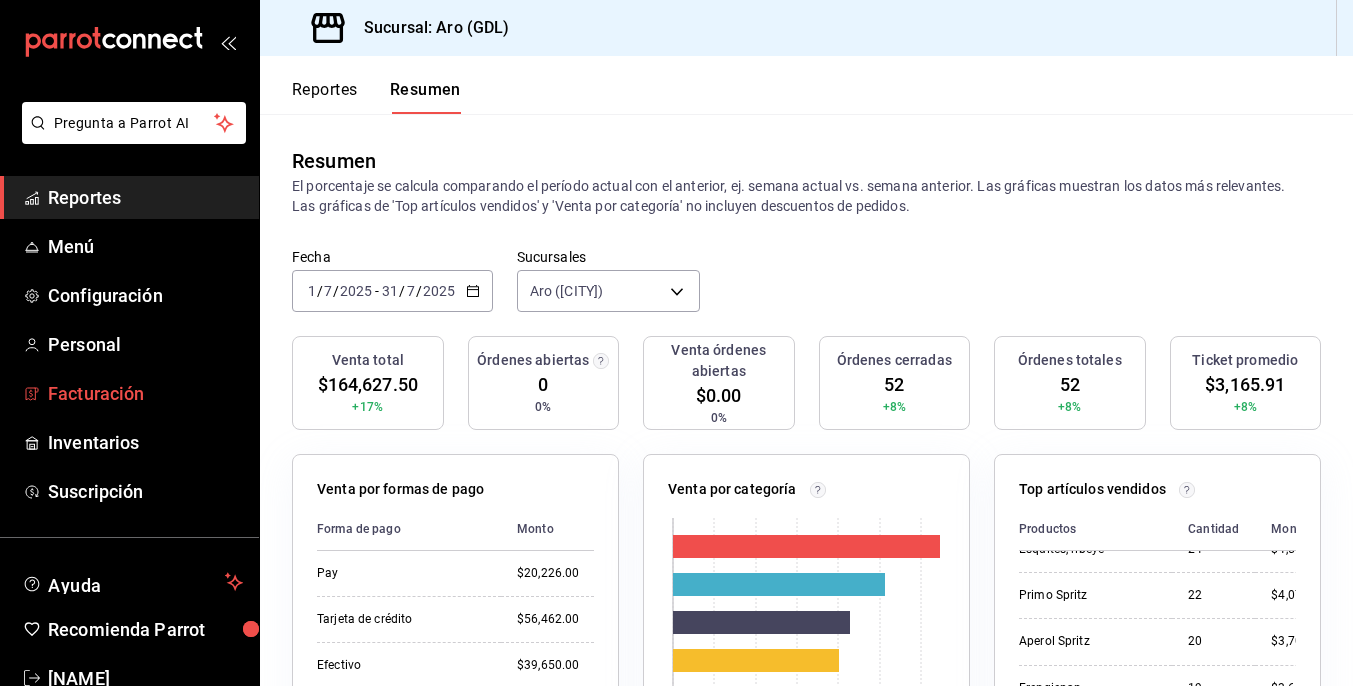 click on "Facturación" at bounding box center [145, 393] 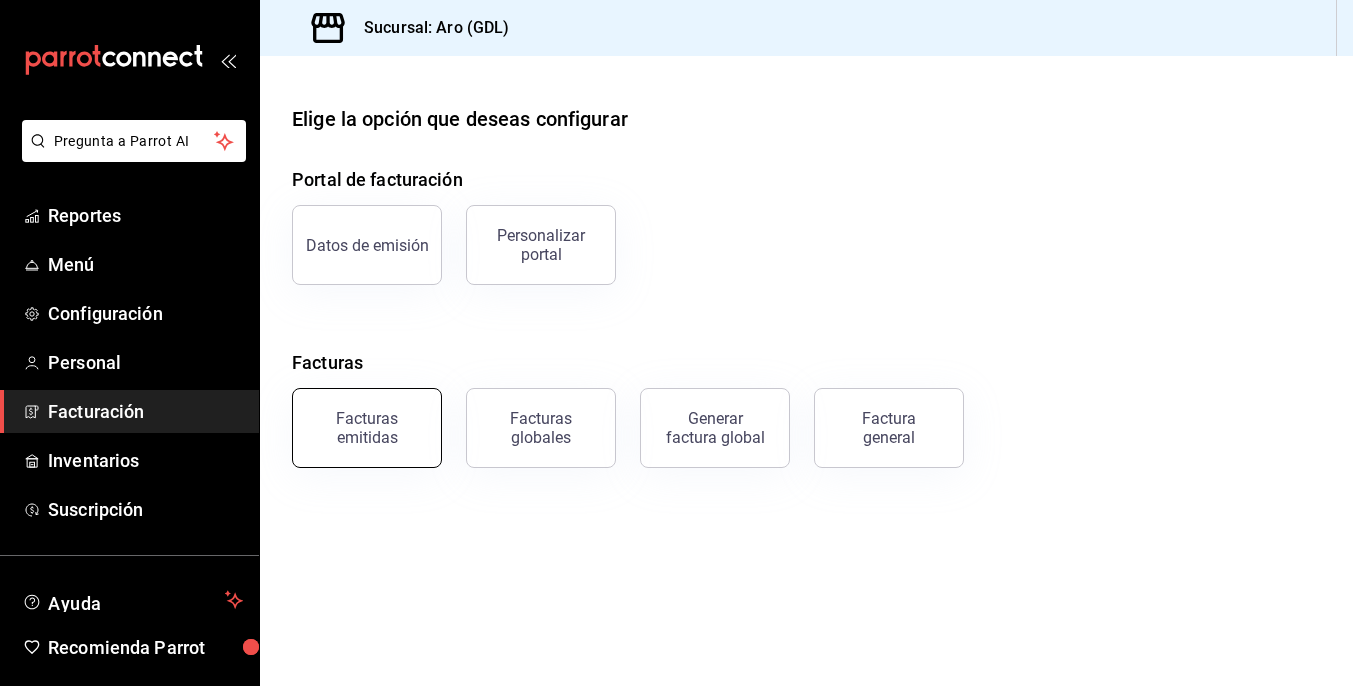 click on "Facturas emitidas" at bounding box center (367, 428) 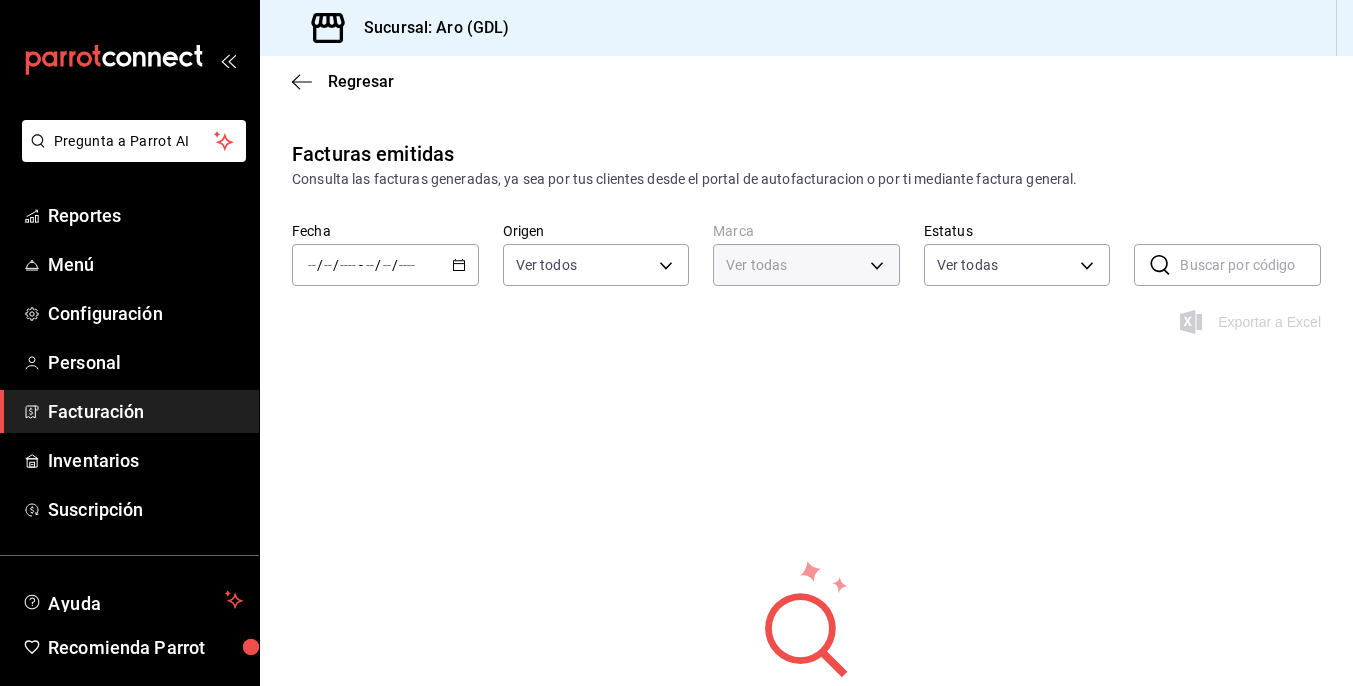 type on "927957ce-8b06-47eb-93d9-eae500ad48b7" 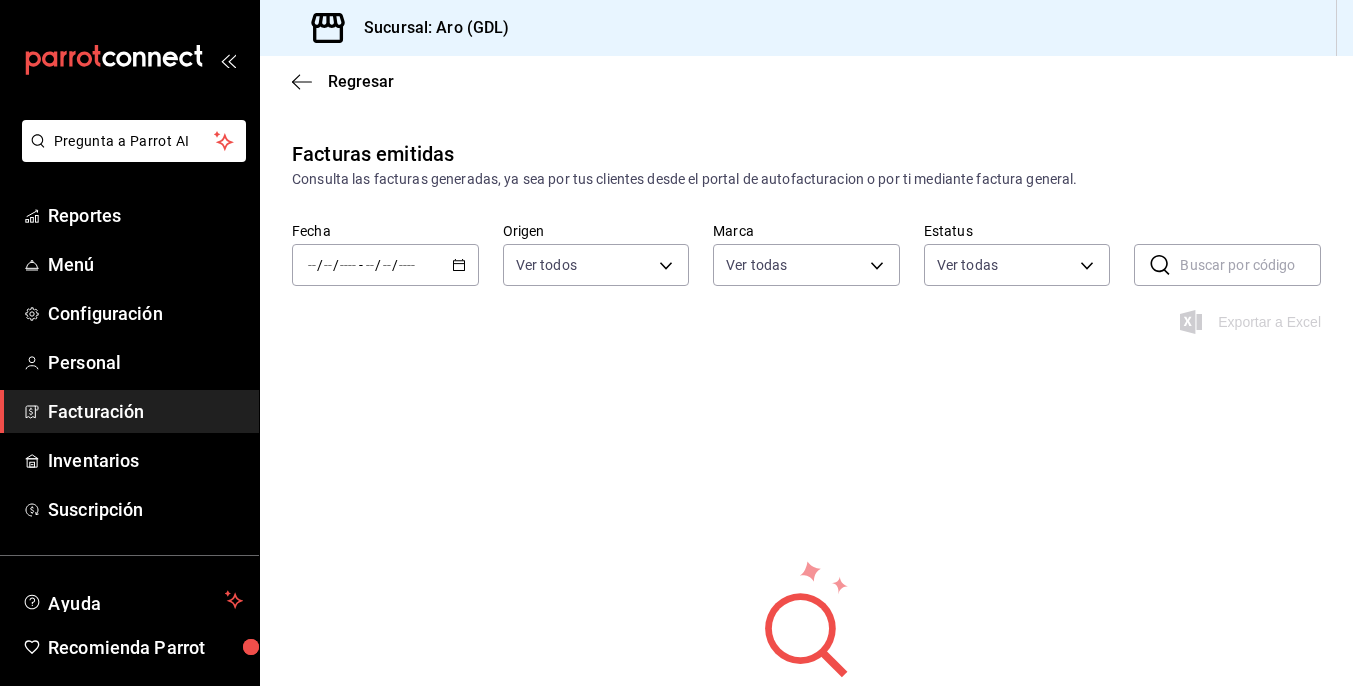 click 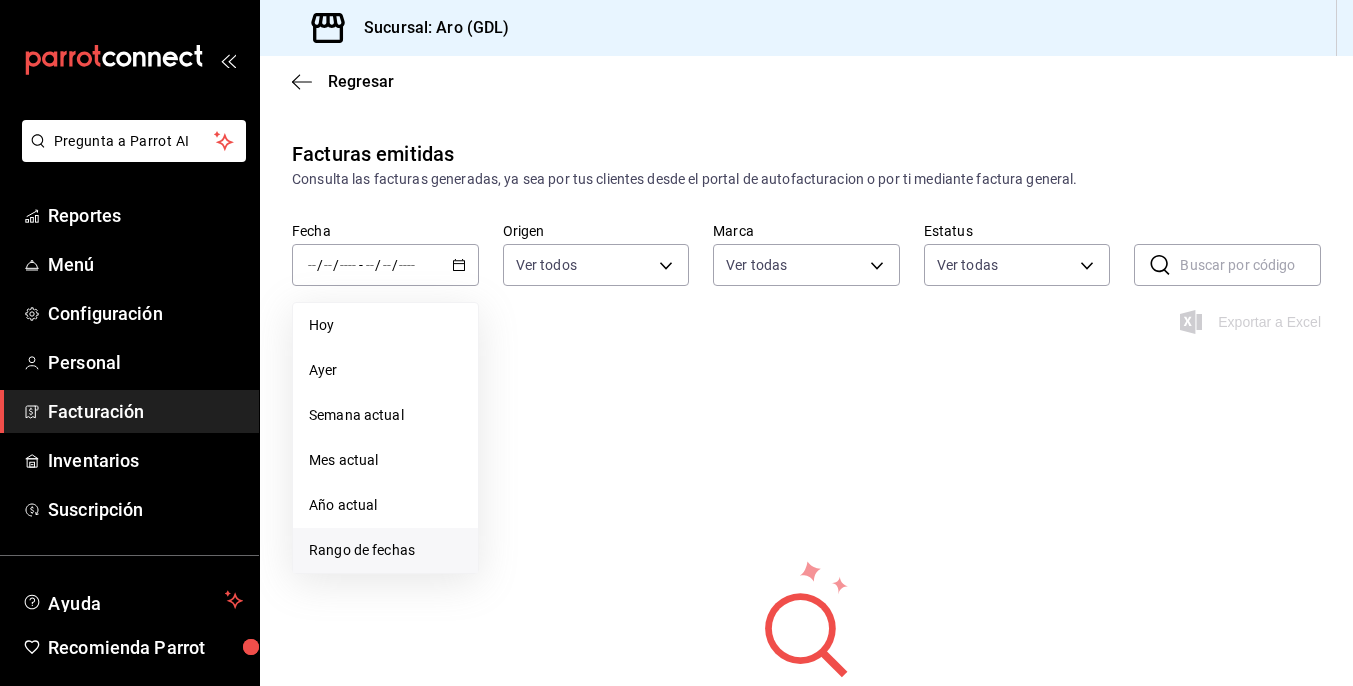 click on "Rango de fechas" at bounding box center [385, 550] 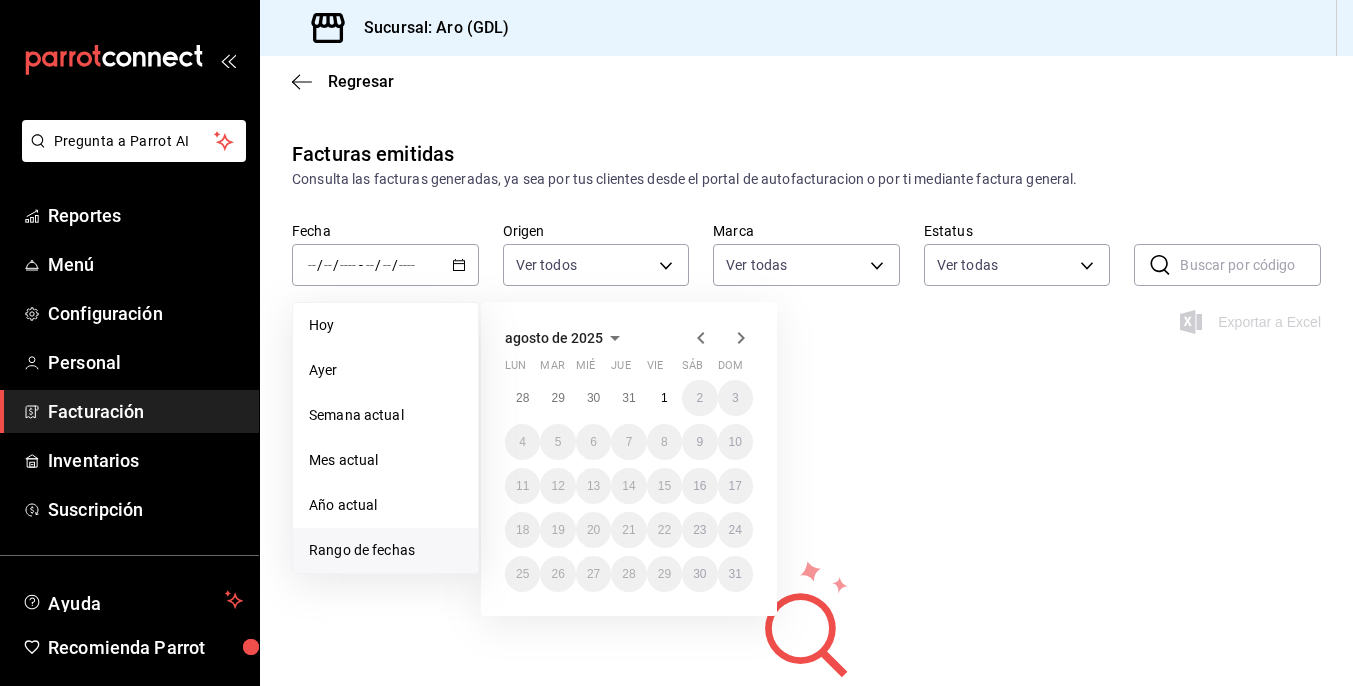 click 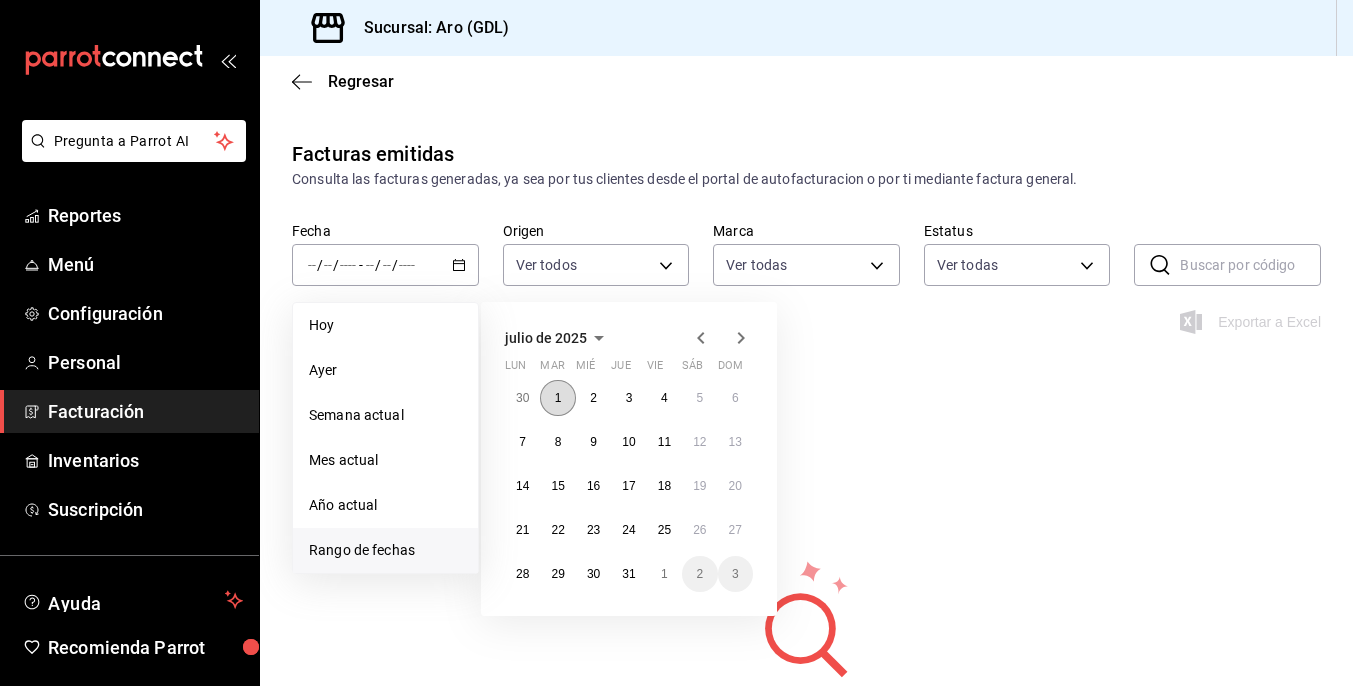 click on "1" at bounding box center (557, 398) 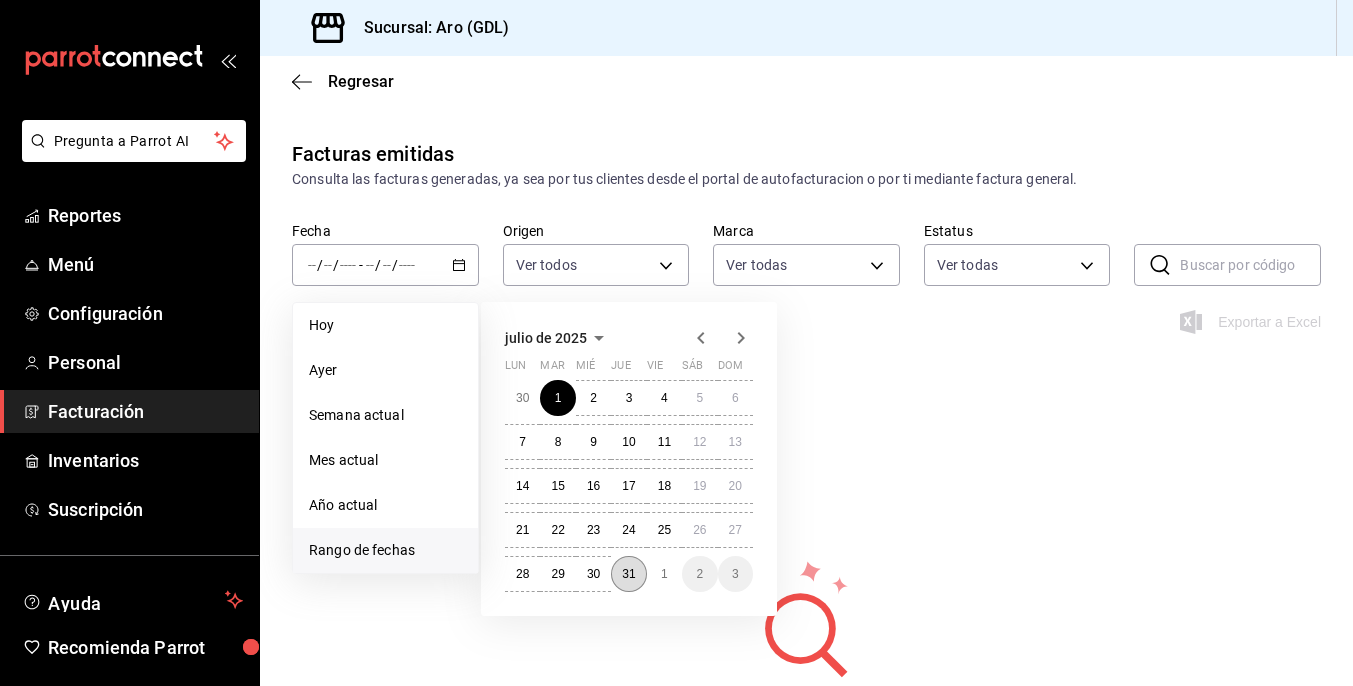 click on "31" at bounding box center [628, 574] 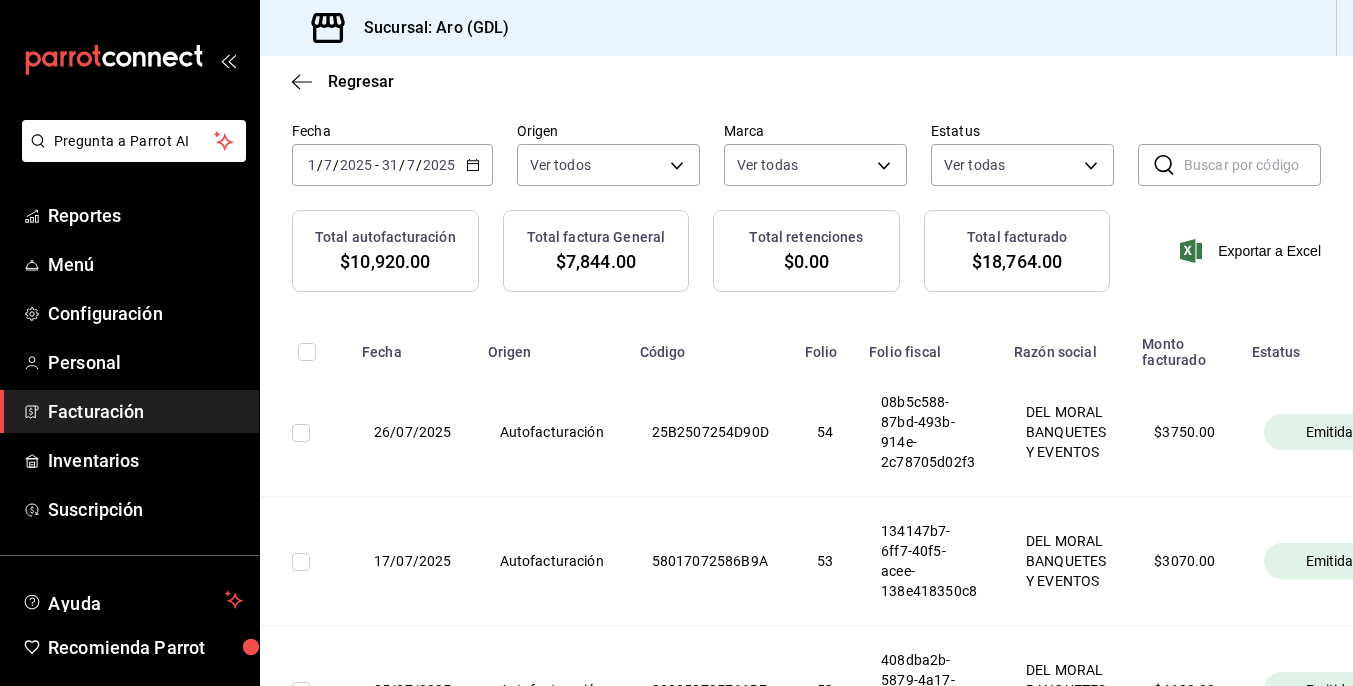 scroll, scrollTop: 0, scrollLeft: 0, axis: both 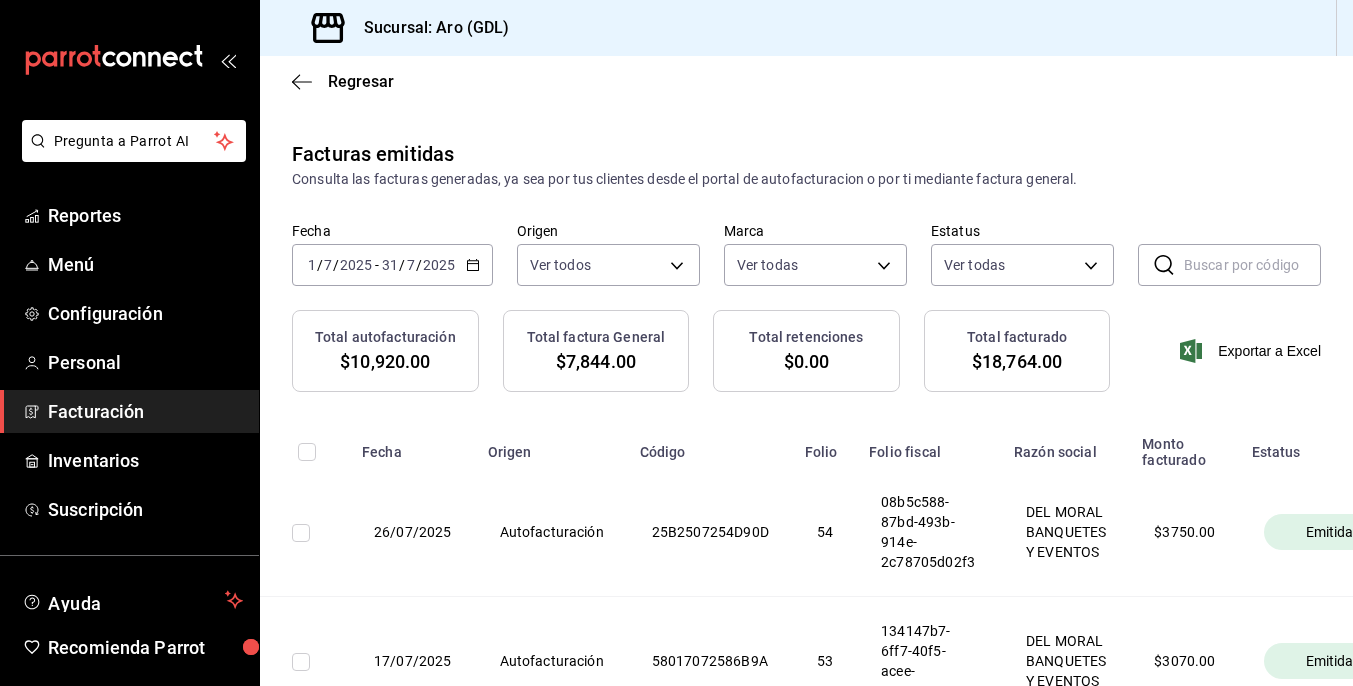 click on "Facturación" at bounding box center [145, 411] 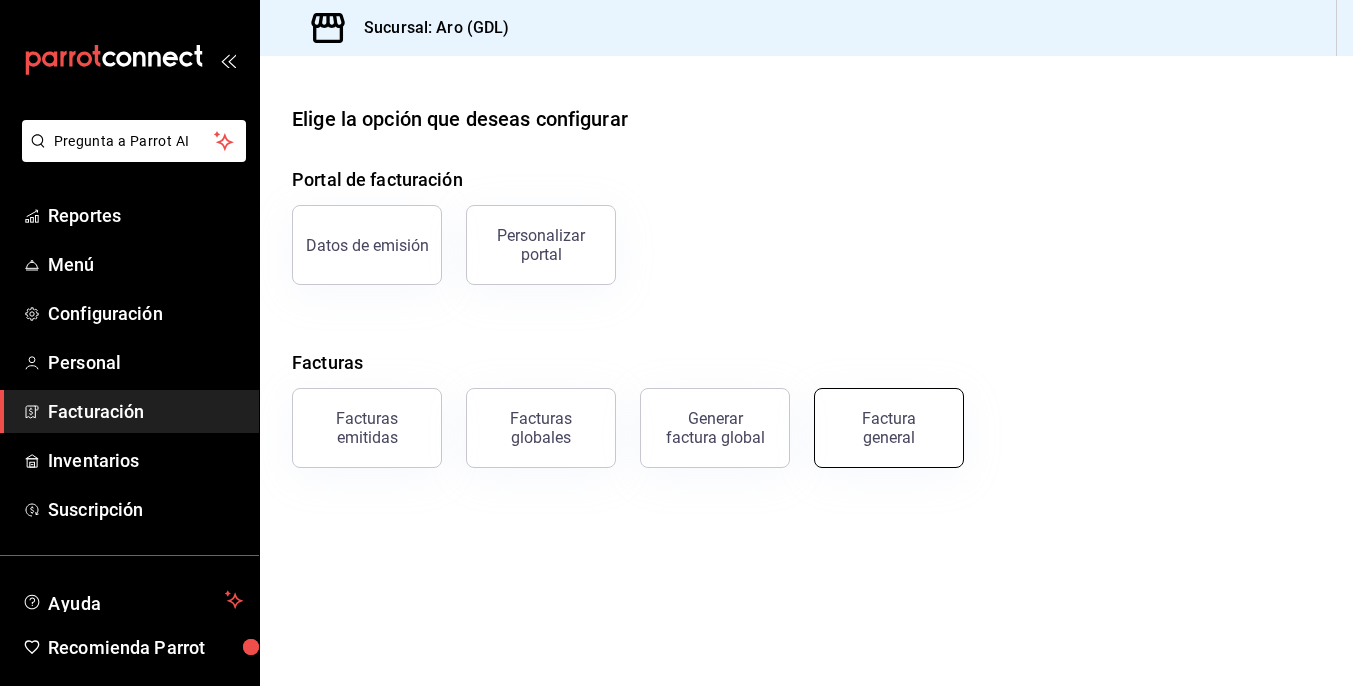 click on "Factura general" at bounding box center [889, 428] 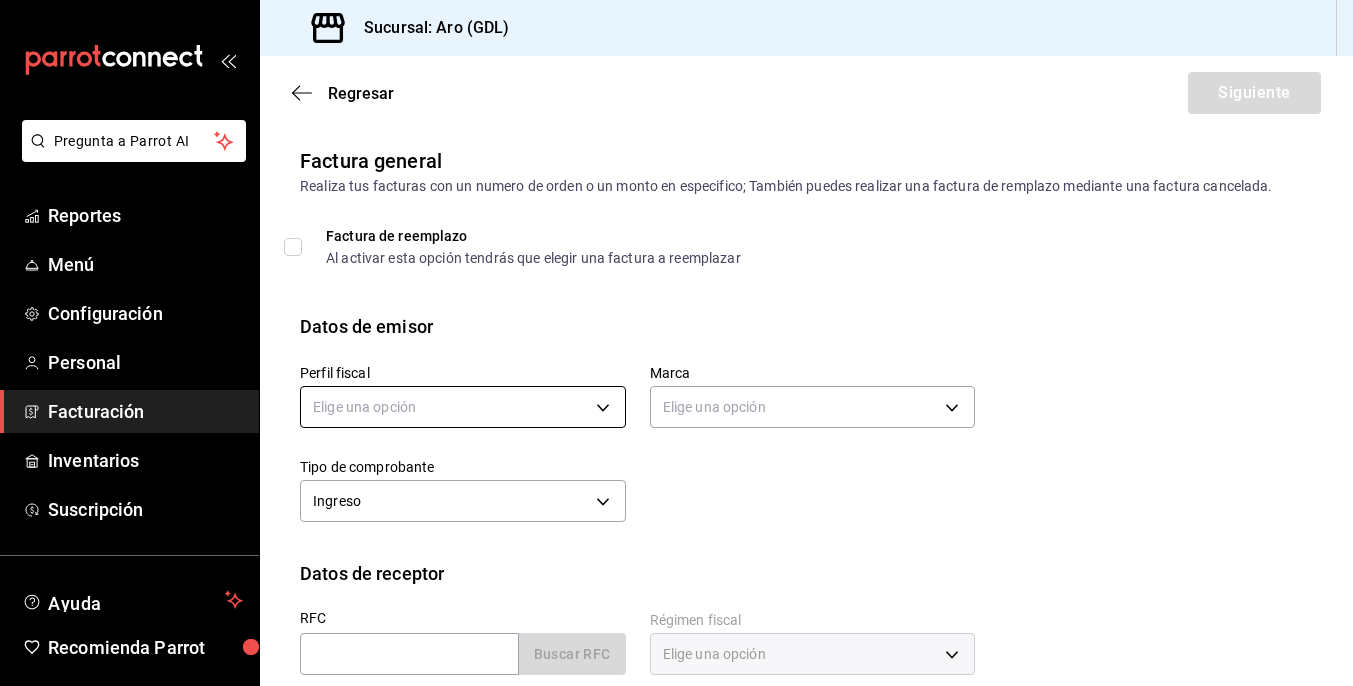 click on "Pregunta a Parrot AI Reportes   Menú   Configuración   Personal   Facturación   Inventarios   Suscripción   Ayuda Recomienda Parrot   [NAME]   Sugerir nueva función   (81) [PHONE]" at bounding box center (676, 343) 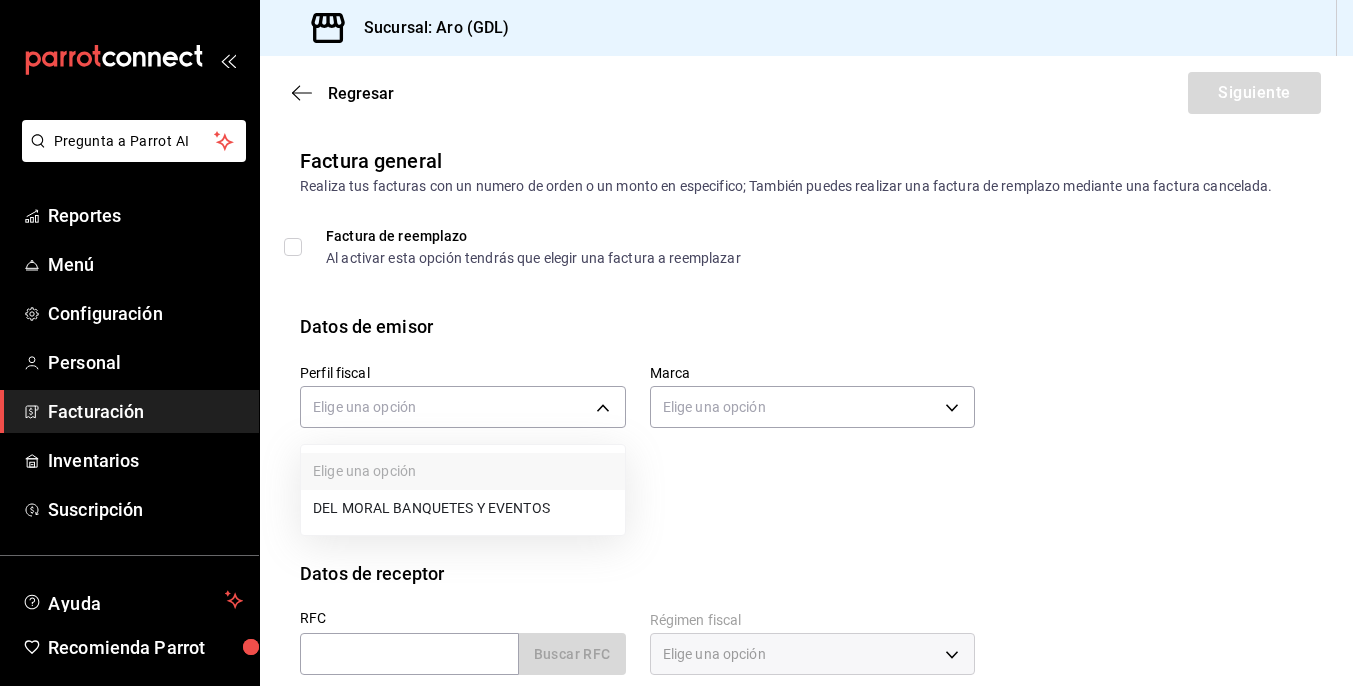 click on "DEL MORAL BANQUETES Y EVENTOS" at bounding box center (463, 508) 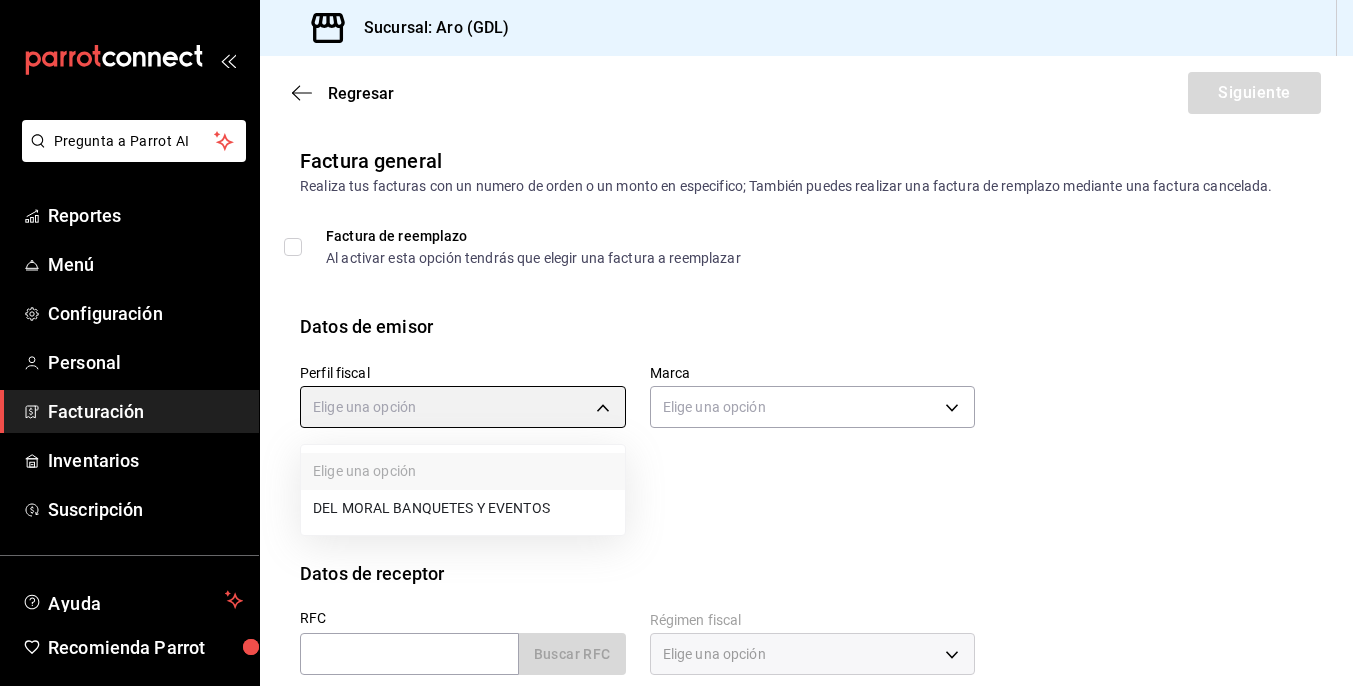 type on "582970ad-418a-4112-8a68-f45802a1b16a" 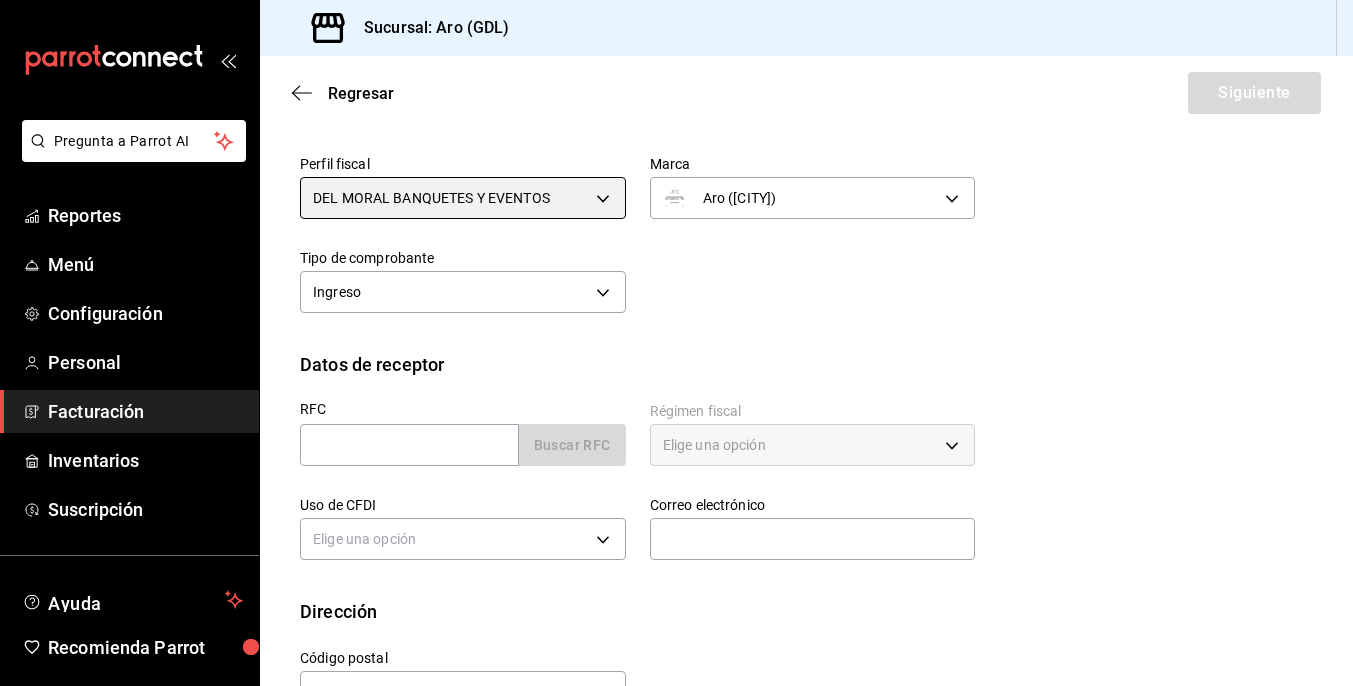 scroll, scrollTop: 271, scrollLeft: 0, axis: vertical 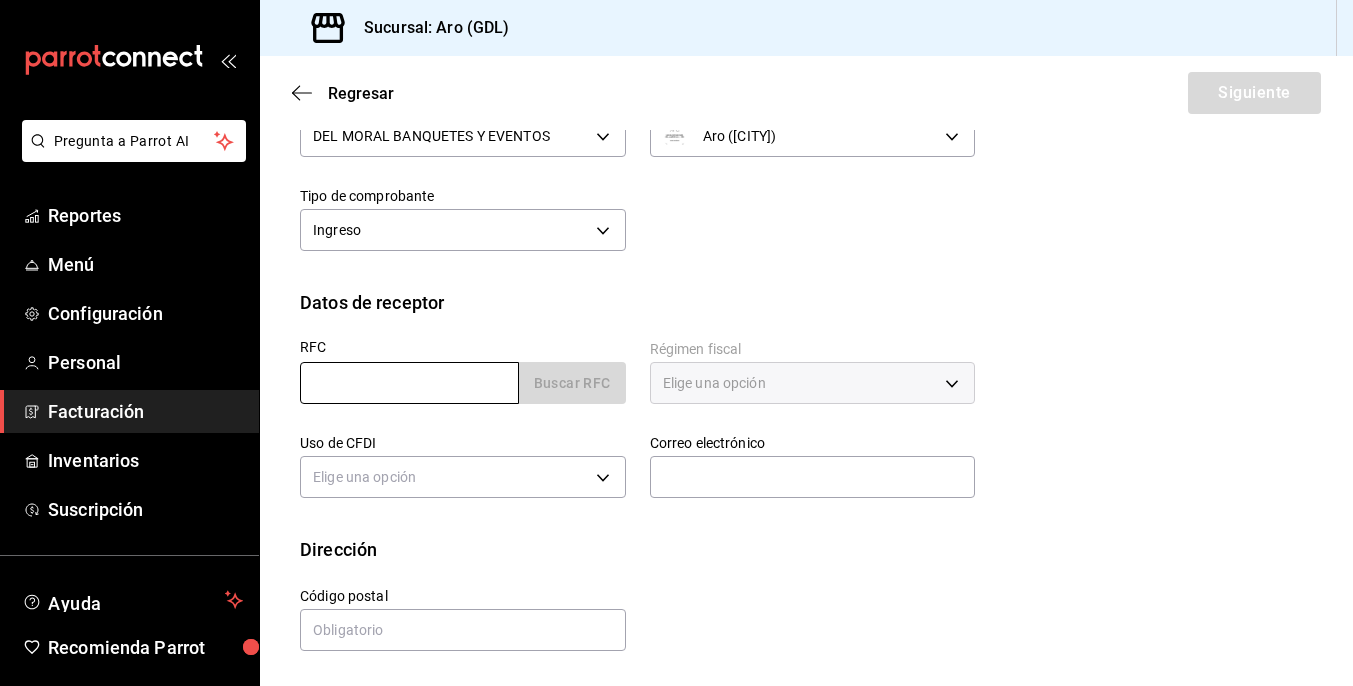 click at bounding box center [409, 383] 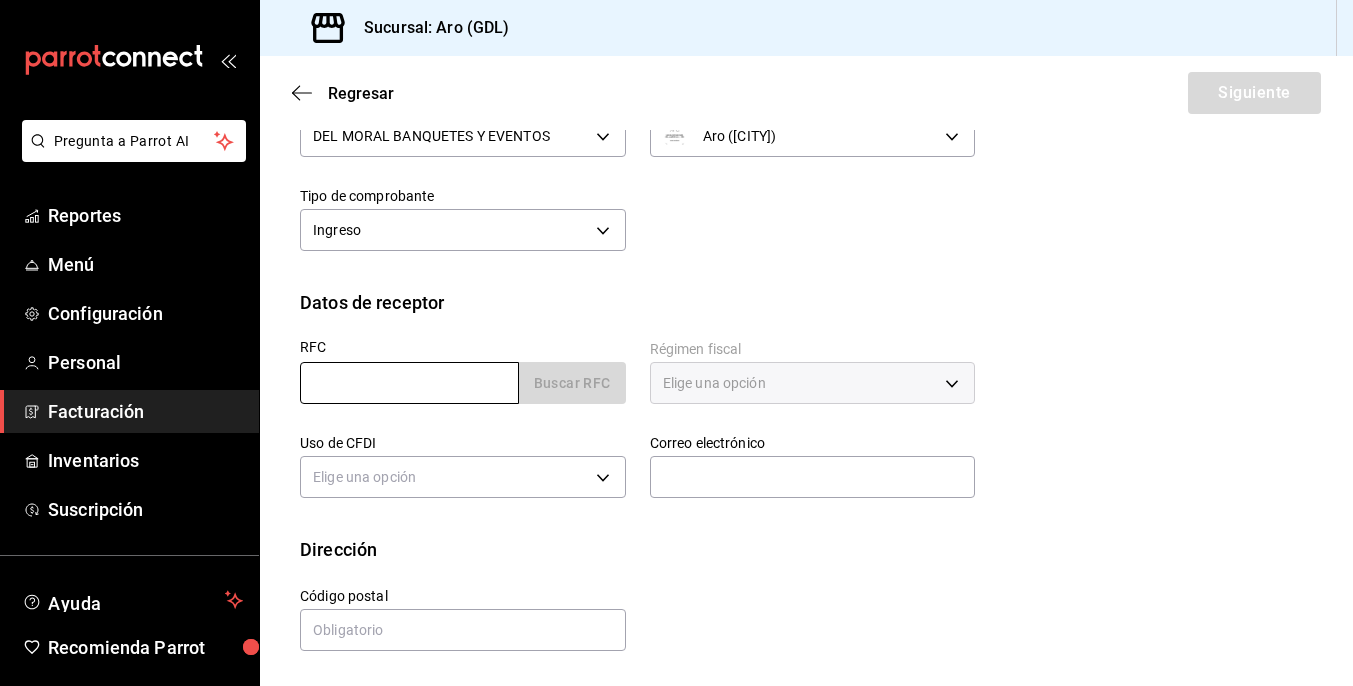 type on "XAXX010101000" 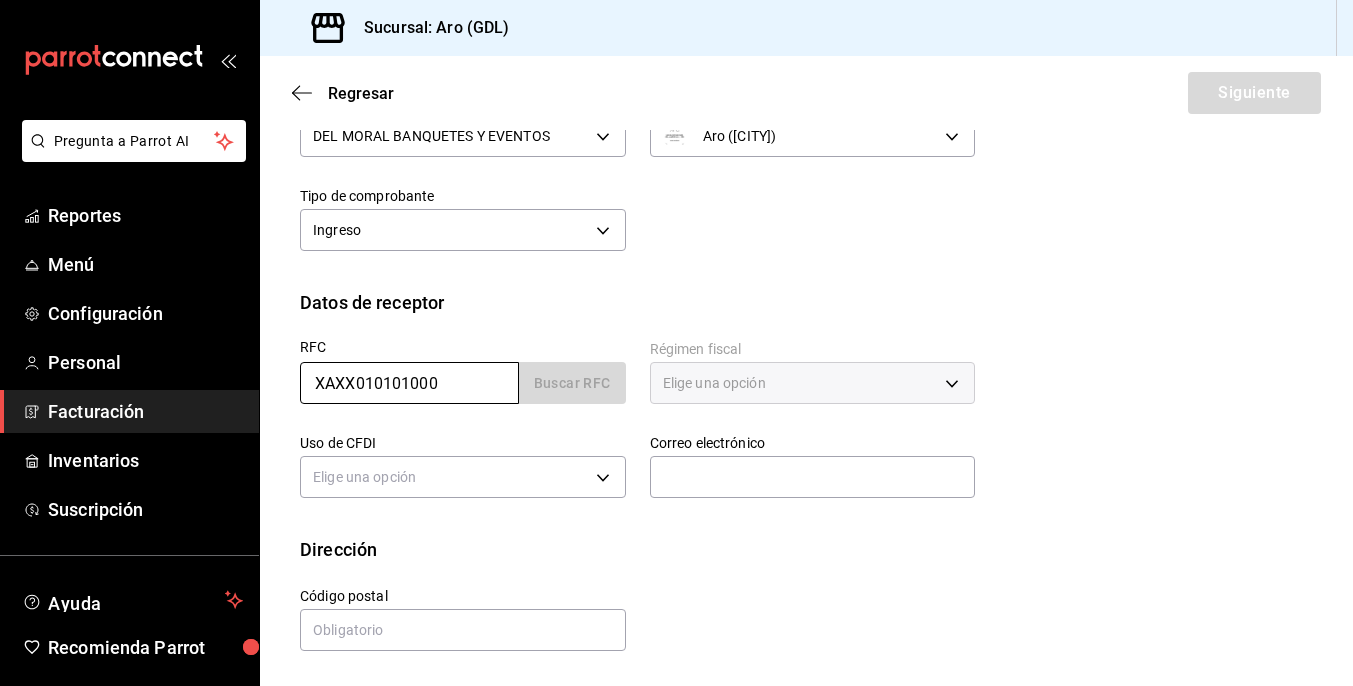 type on "44190" 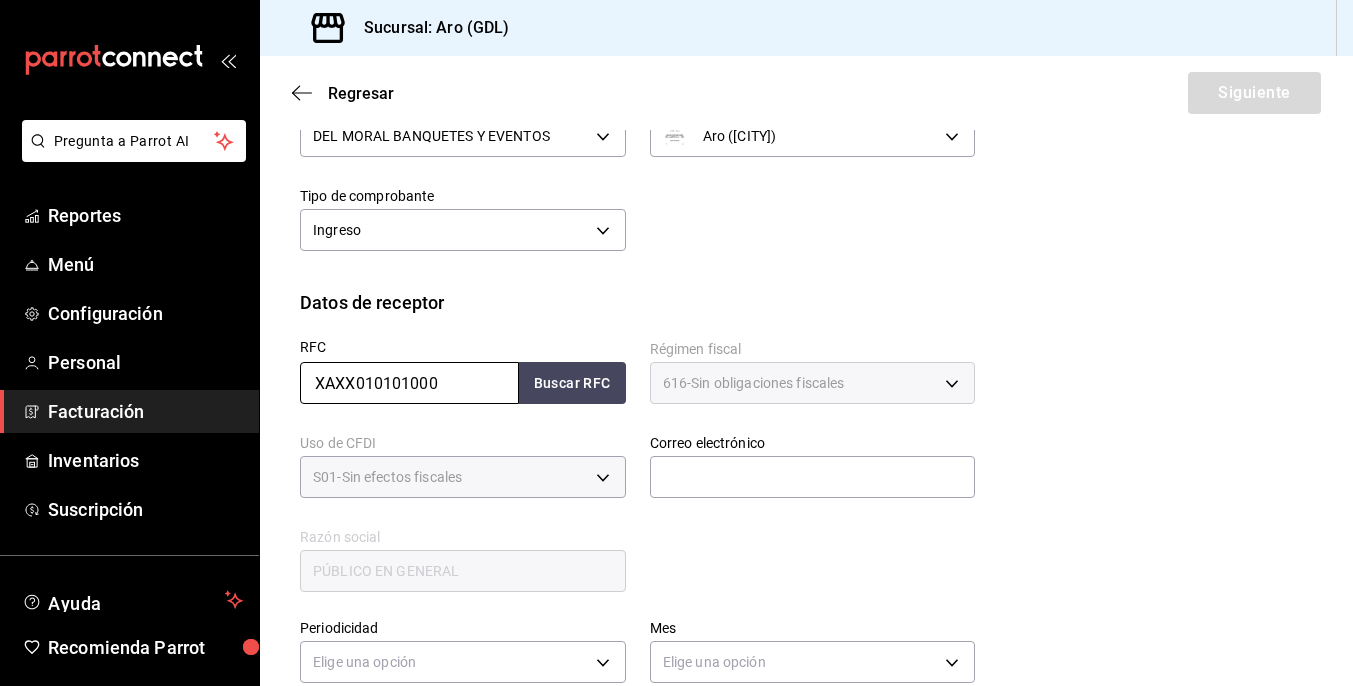 type on "616" 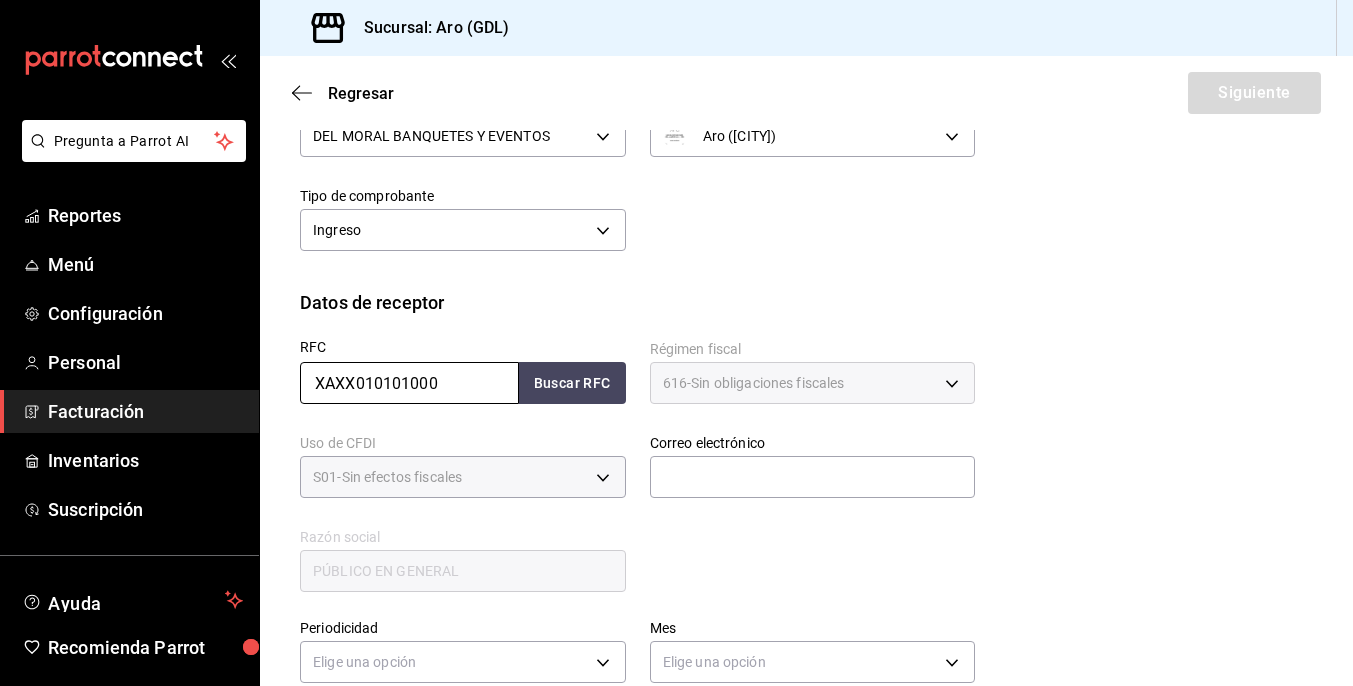 type on "S01" 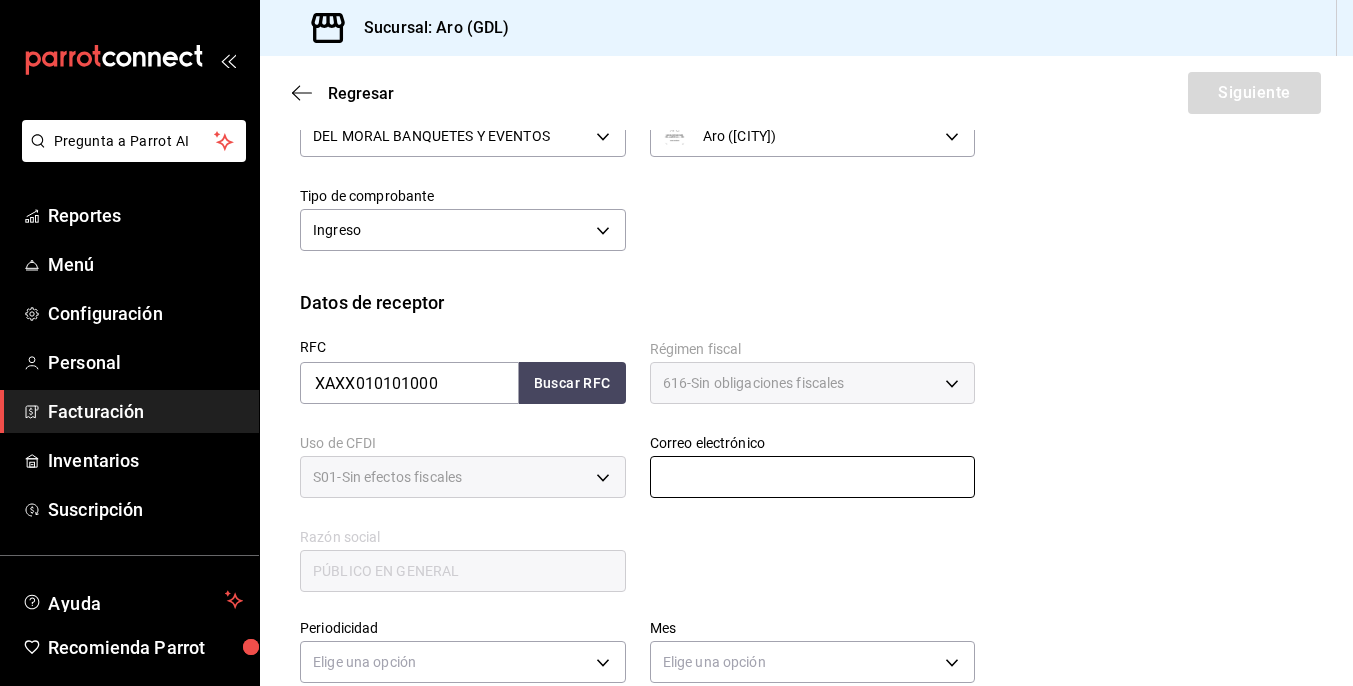click at bounding box center (813, 477) 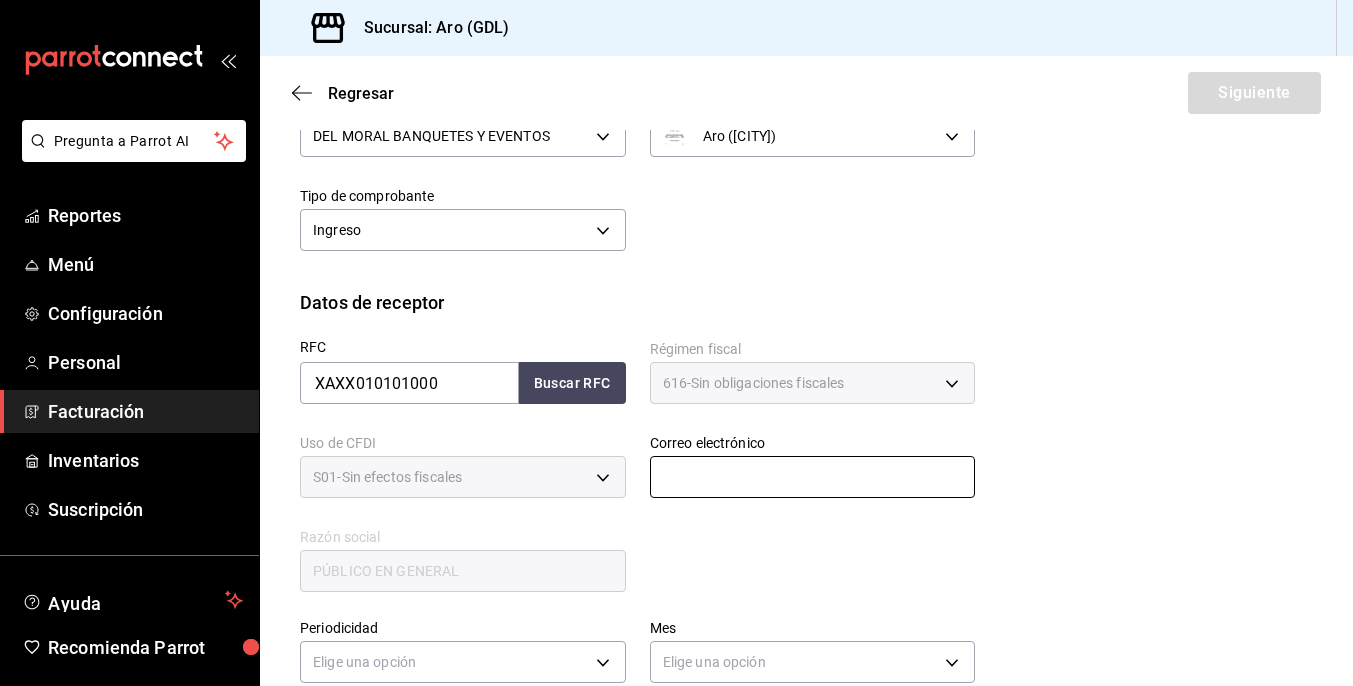 type on "sabina@[EXAMPLE.COM]" 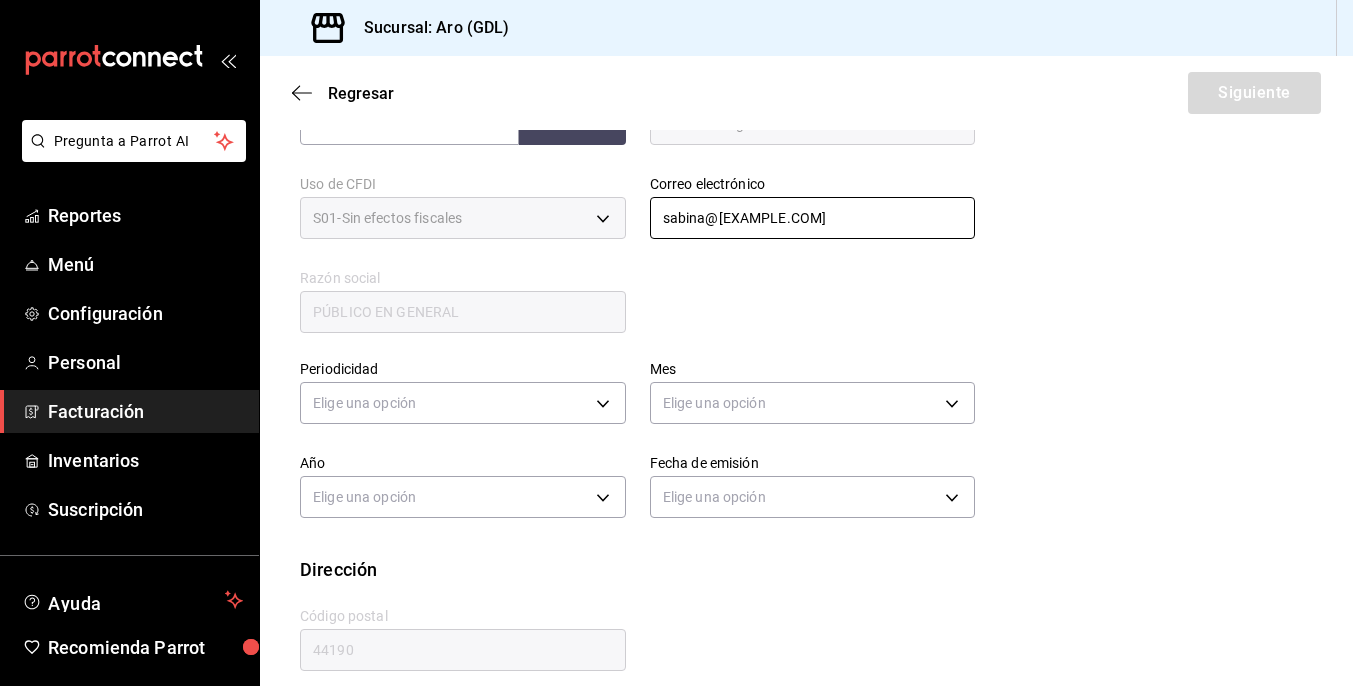 scroll, scrollTop: 550, scrollLeft: 0, axis: vertical 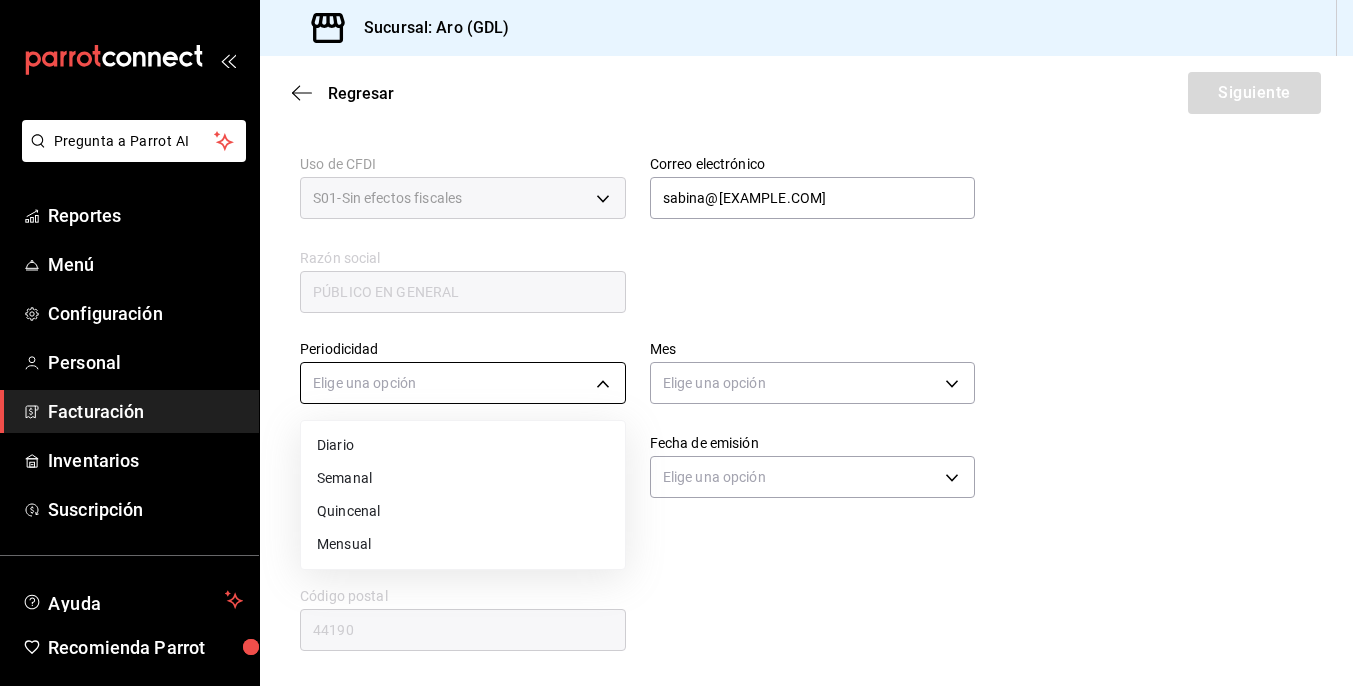 click on "Pregunta a Parrot AI Reportes   Menú   Configuración   Personal   Facturación   Inventarios   Suscripción   Ayuda Recomienda Parrot   [NAME]   Sugerir nueva función   Sucursal: Aro ([CITY]) Regresar Siguiente Factura general Realiza tus facturas con un numero de orden o un monto en especifico; También puedes realizar una factura de remplazo mediante una factura cancelada. Factura de reemplazo Al activar esta opción tendrás que elegir una factura a reemplazar Datos de emisor Perfil fiscal DEL MORAL BANQUETES Y EVENTOS [ID] Marca Aro ([CITY]) [ID] Tipo de comprobante Ingreso I Datos de receptor RFC XAXX010101000 Buscar RFC Régimen fiscal 616  -  Sin obligaciones fiscales 616 Uso de CFDI S01  -  Sin efectos fiscales S01 Correo electrónico sabina@[EXAMPLE.COM] generic Razón social PÚBLICO EN GENERAL Periodicidad Elige una opción Mes Elige una opción Año Elige una opción Fecha de emisión Elige una opción Dirección Calle" at bounding box center (676, 343) 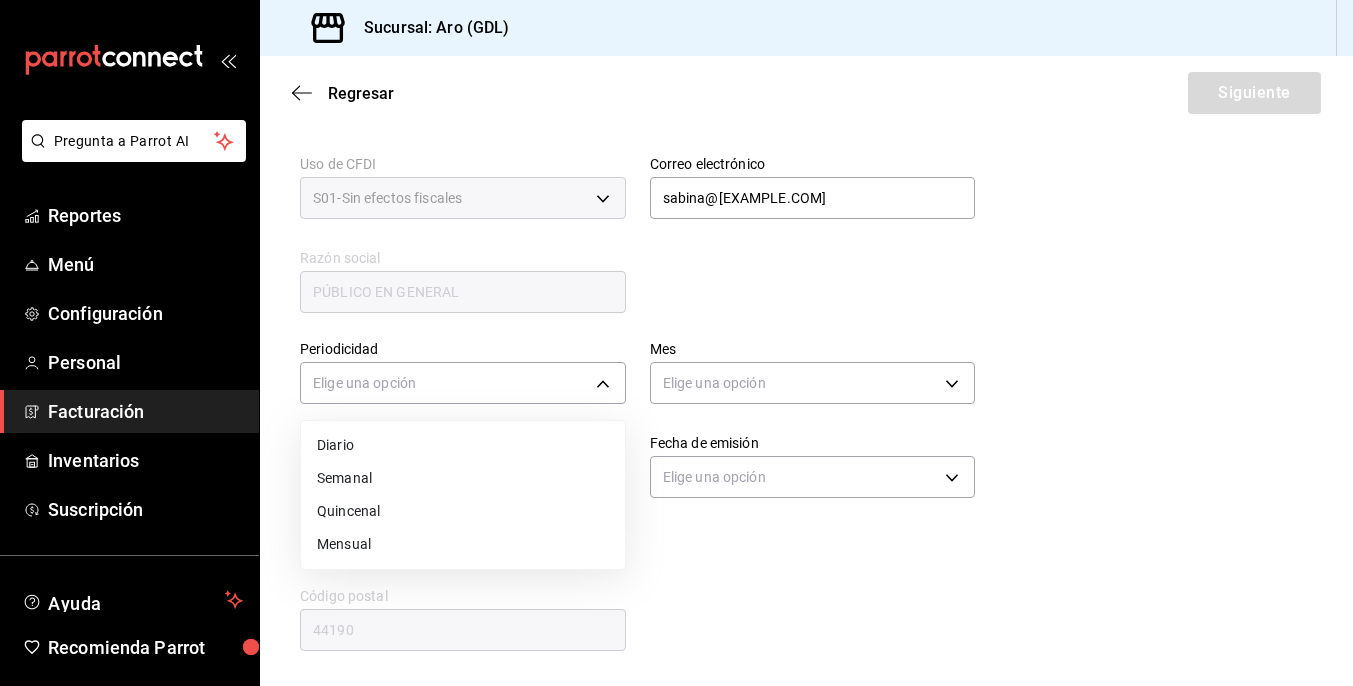 click on "Mensual" at bounding box center [463, 544] 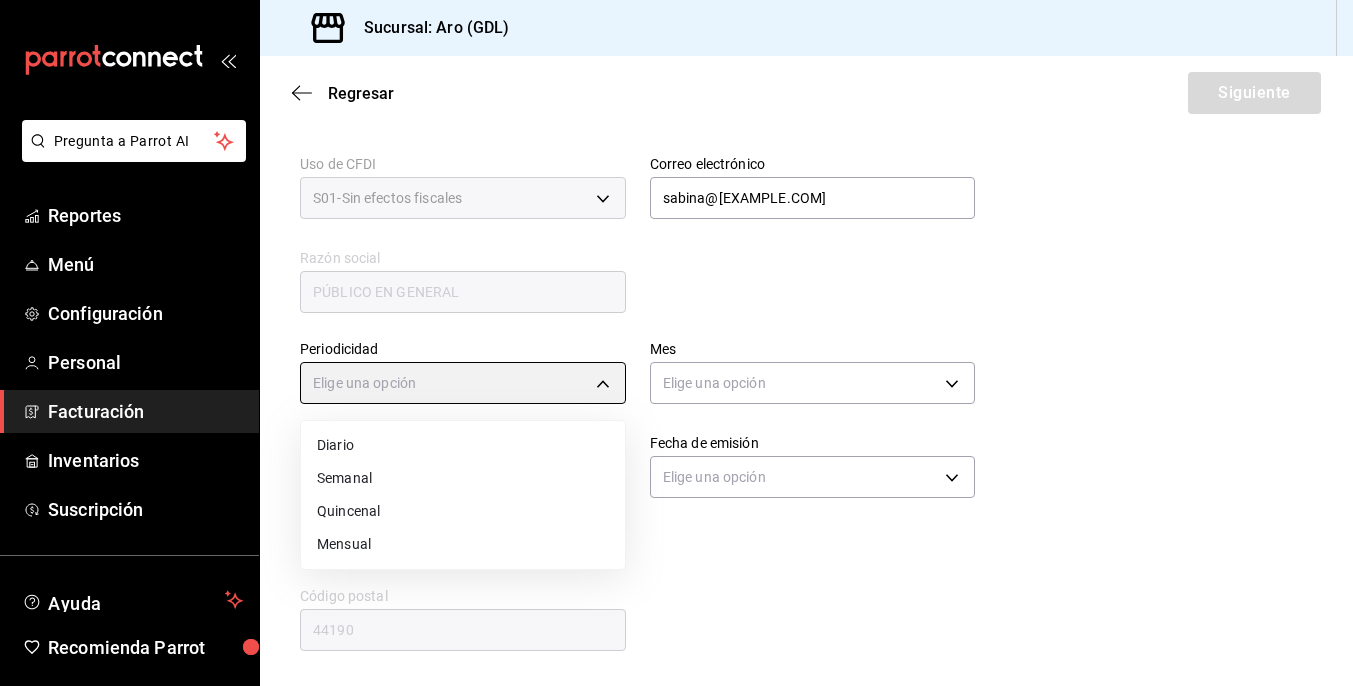 type on "MONTHLY" 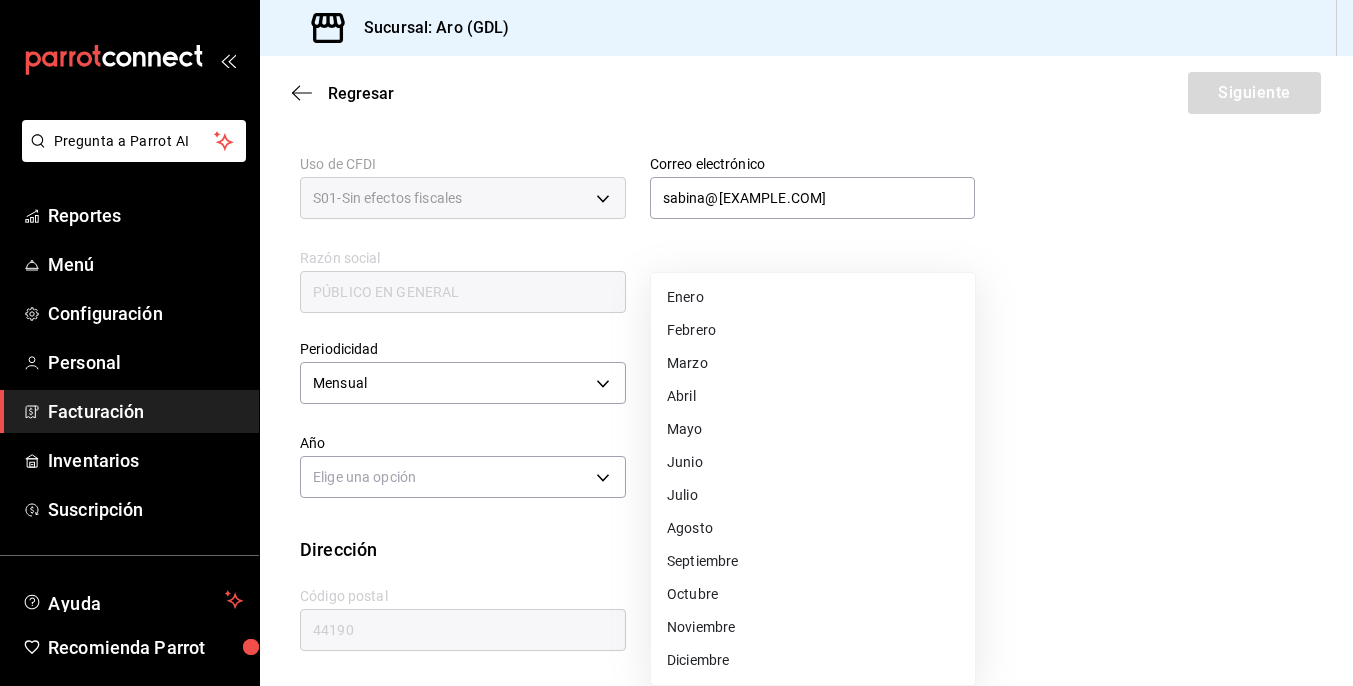 click on "Pregunta a Parrot AI Reportes   Menú   Configuración   Personal   Facturación   Inventarios   Suscripción   Ayuda Recomienda Parrot   [NAME]   Sugerir nueva función   Sucursal: Aro ([CITY]) Regresar Siguiente Factura general Realiza tus facturas con un numero de orden o un monto en especifico; También puedes realizar una factura de remplazo mediante una factura cancelada. Factura de reemplazo Al activar esta opción tendrás que elegir una factura a reemplazar Datos de emisor Perfil fiscal DEL MORAL BANQUETES Y EVENTOS [ID] Marca Aro ([CITY]) [ID] Tipo de comprobante Ingreso I Datos de receptor RFC XAXX010101000 Buscar RFC Régimen fiscal 616  -  Sin obligaciones fiscales 616 Uso de CFDI S01  -  Sin efectos fiscales S01 Correo electrónico sabina@[EXAMPLE.COM] generic Razón social PÚBLICO EN GENERAL Periodicidad Mensual MONTHLY Mes Elige una opción Año Elige una opción Fecha de emisión Elige una opción Dirección Calle" at bounding box center (676, 343) 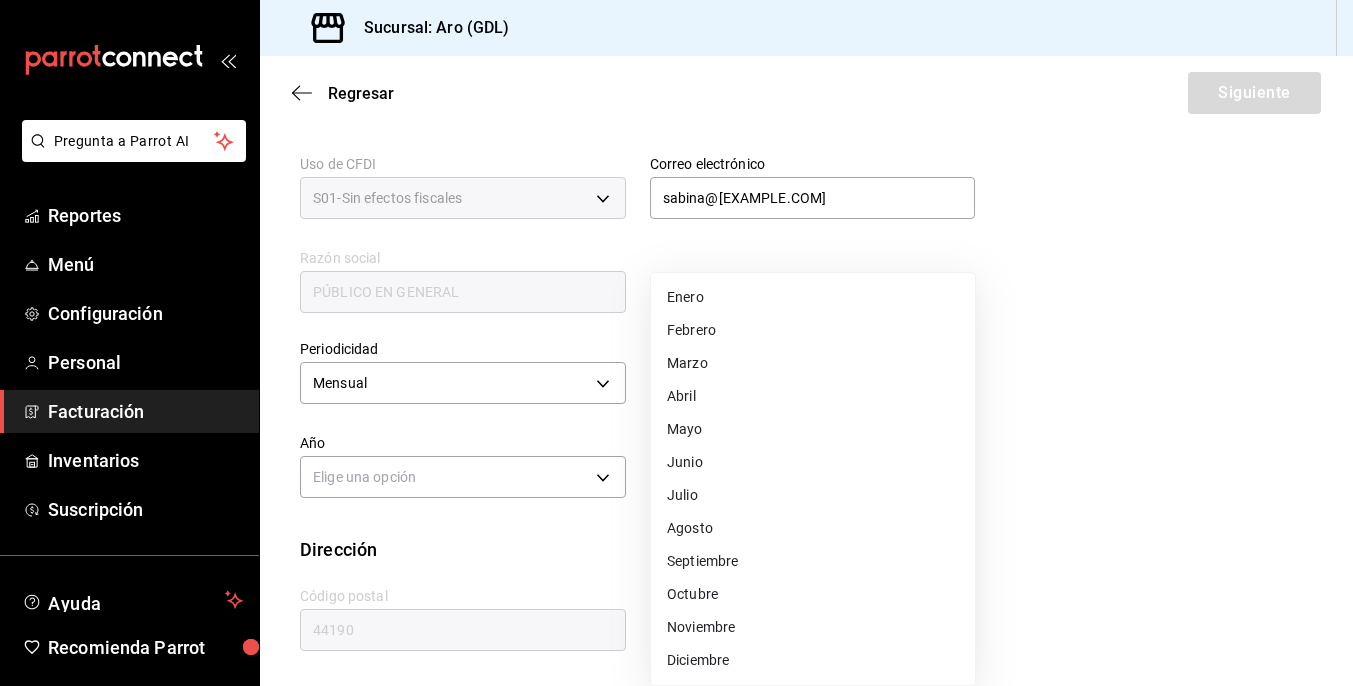 click on "Julio" at bounding box center (813, 495) 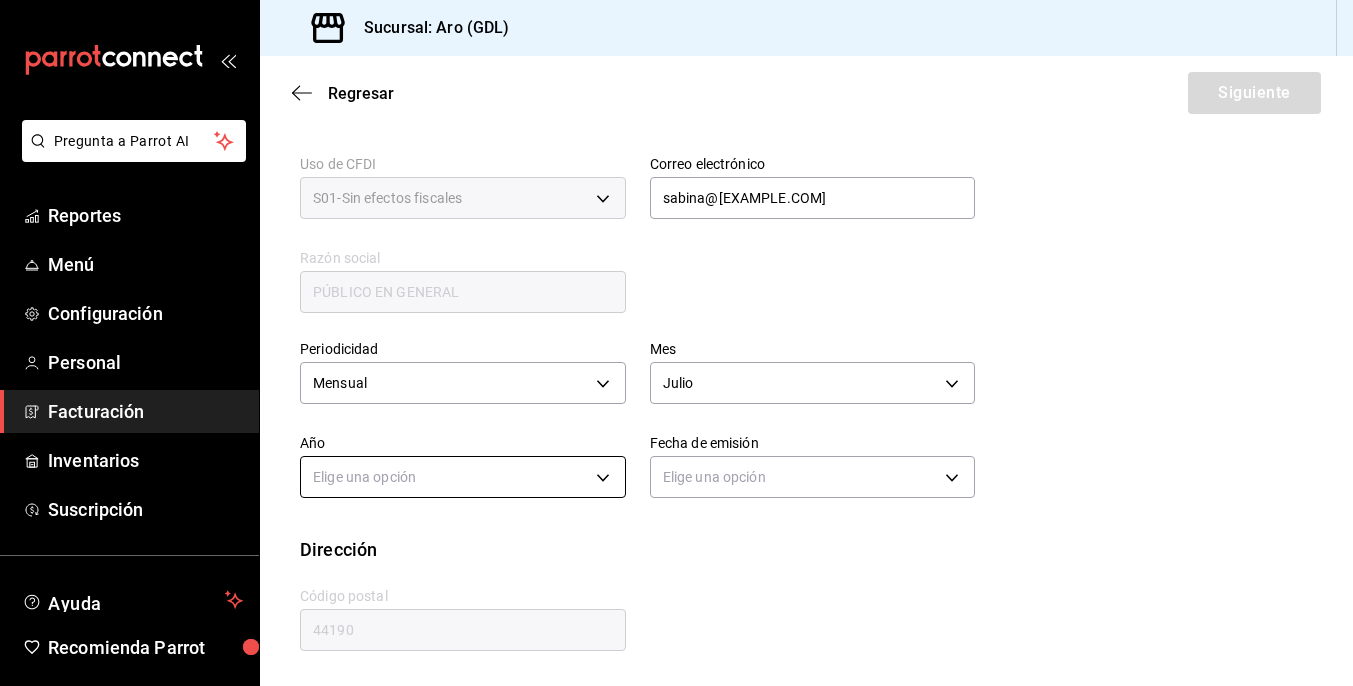 click on "Pregunta a Parrot AI Reportes   Menú   Configuración   Personal   Facturación   Inventarios   Suscripción   Ayuda Recomienda Parrot   [NAME]   Sugerir nueva función   Sucursal: Aro ([CITY]) Regresar Siguiente Factura general Realiza tus facturas con un numero de orden o un monto en especifico; También puedes realizar una factura de remplazo mediante una factura cancelada. Factura de reemplazo Al activar esta opción tendrás que elegir una factura a reemplazar Datos de emisor Perfil fiscal DEL MORAL BANQUETES Y EVENTOS [ID] Marca Aro ([CITY]) [ID] Tipo de comprobante Ingreso I Datos de receptor RFC XAXX010101000 Buscar RFC Régimen fiscal 616  -  Sin obligaciones fiscales 616 Uso de CFDI S01  -  Sin efectos fiscales S01 Correo electrónico sabina@[EXAMPLE.COM] generic Razón social PÚBLICO EN GENERAL Periodicidad Mensual MONTHLY Mes Julio 7 Año Elige una opción Fecha de emisión Elige una opción Dirección Calle # exterior" at bounding box center (676, 343) 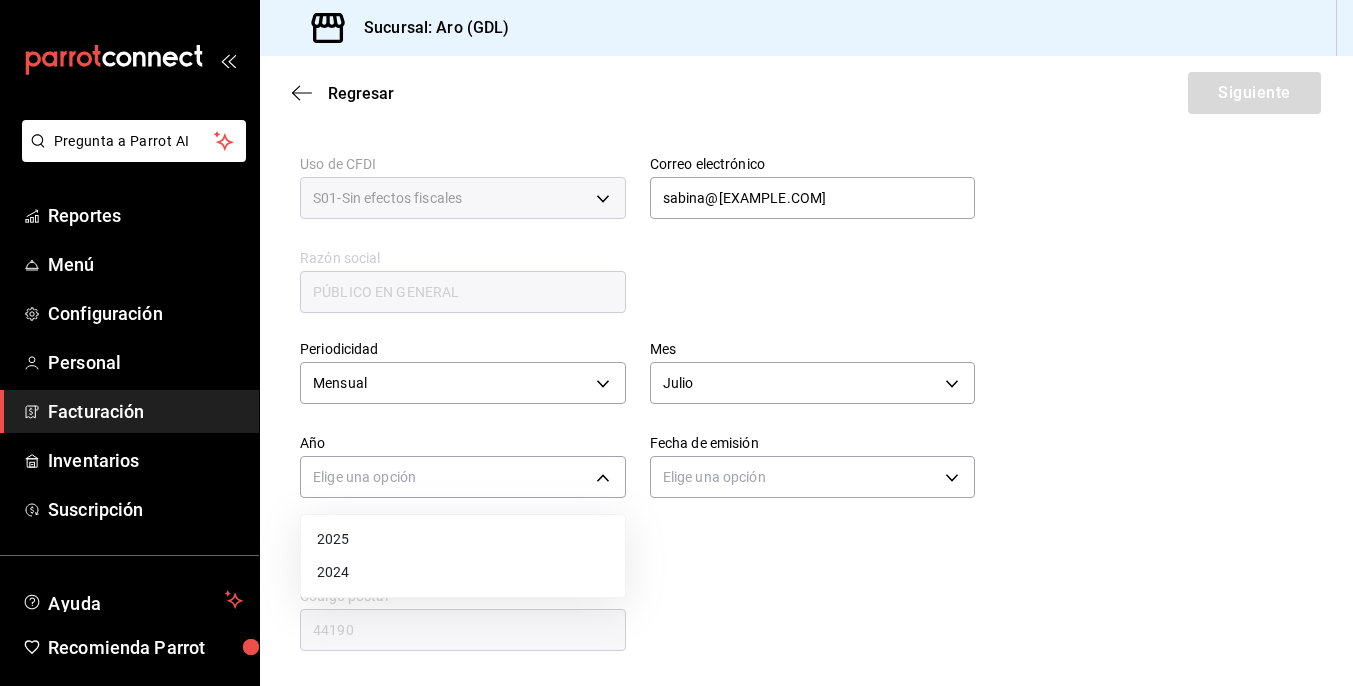 click on "2025" at bounding box center [463, 539] 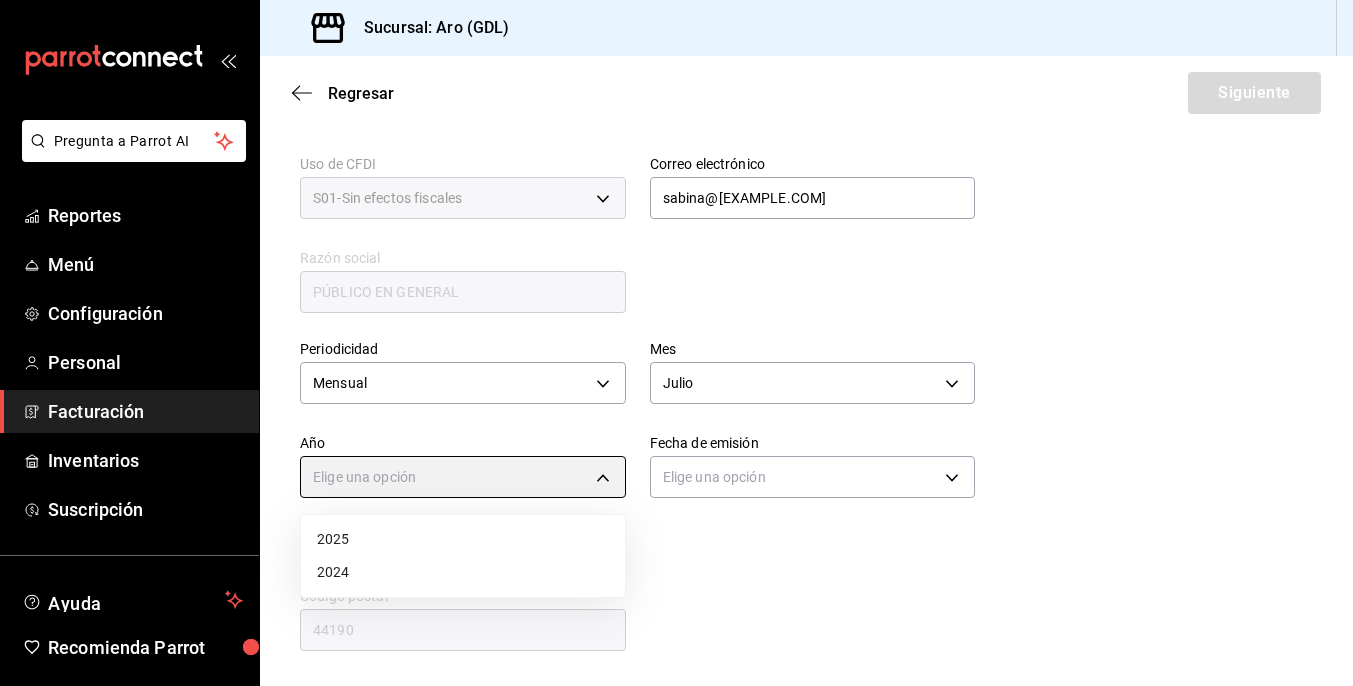 type on "2025" 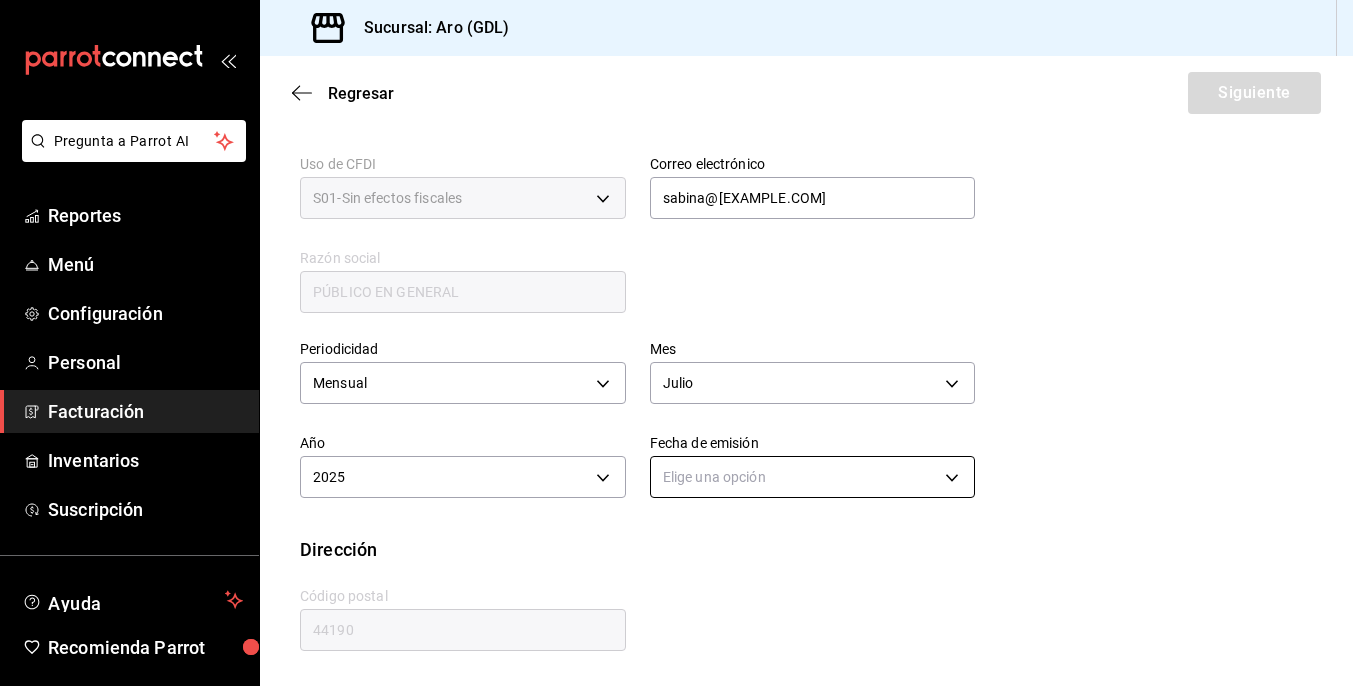 click on "Pregunta a Parrot AI Reportes   Menú   Configuración   Personal   Facturación   Inventarios   Suscripción   Ayuda Recomienda Parrot   [NAME]   Sugerir nueva función   Sucursal: Aro ([CITY]) Regresar Siguiente Factura general Realiza tus facturas con un numero de orden o un monto en especifico; También puedes realizar una factura de remplazo mediante una factura cancelada. Factura de reemplazo Al activar esta opción tendrás que elegir una factura a reemplazar Datos de emisor Perfil fiscal DEL MORAL BANQUETES Y EVENTOS [ID] Marca Aro ([CITY]) [ID] Tipo de comprobante Ingreso I Datos de receptor RFC XAXX010101000 Buscar RFC Régimen fiscal 616  -  Sin obligaciones fiscales 616 Uso de CFDI S01  -  Sin efectos fiscales S01 Correo electrónico sabina@[EXAMPLE.COM] generic Razón social PÚBLICO EN GENERAL Periodicidad Mensual MONTHLY Mes Julio 7 Año [YEAR] [YEAR] Fecha de emisión Elige una opción Dirección Calle # exterior 44190 ​" at bounding box center (676, 343) 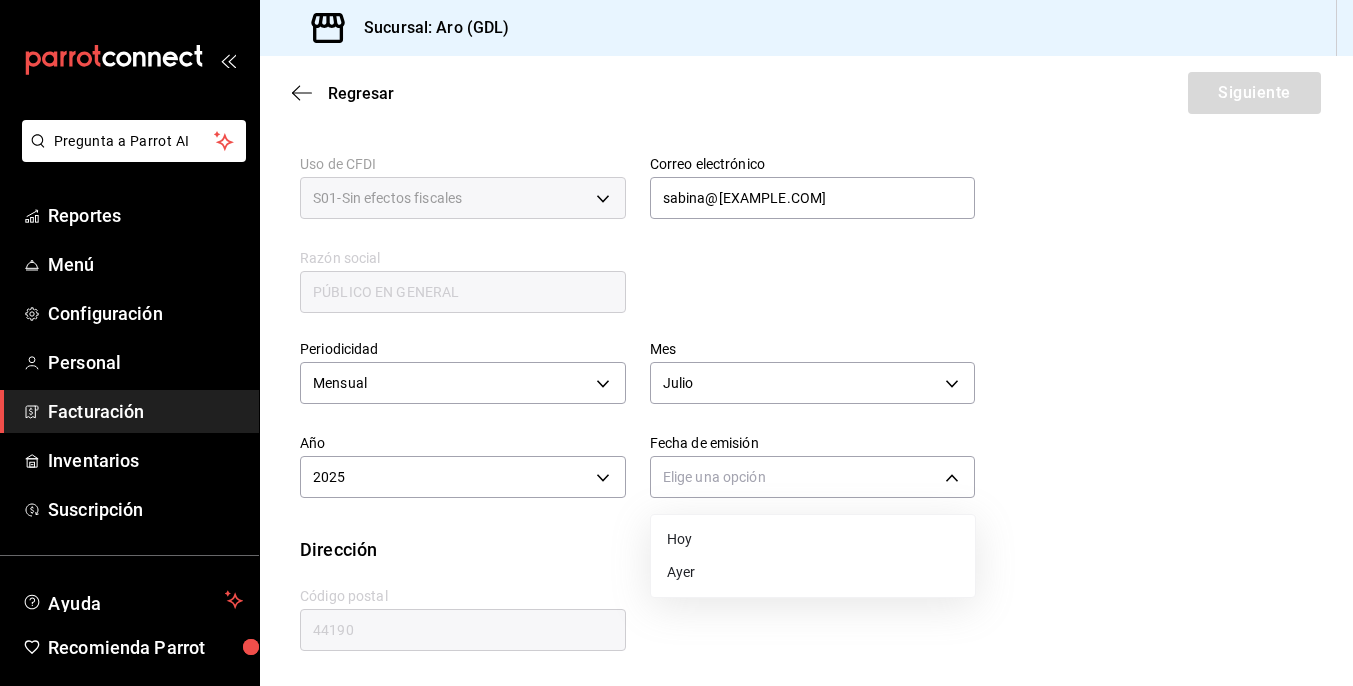 click on "Ayer" at bounding box center [813, 572] 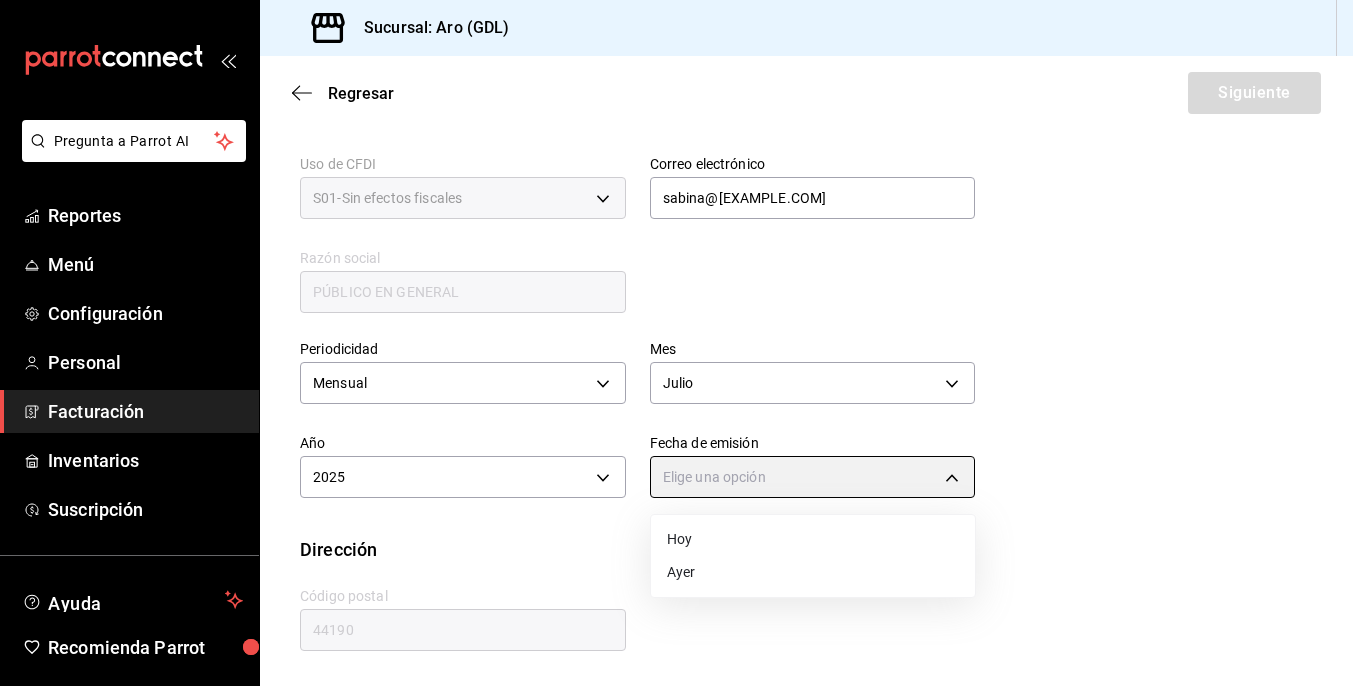 type on "YESTERDAY" 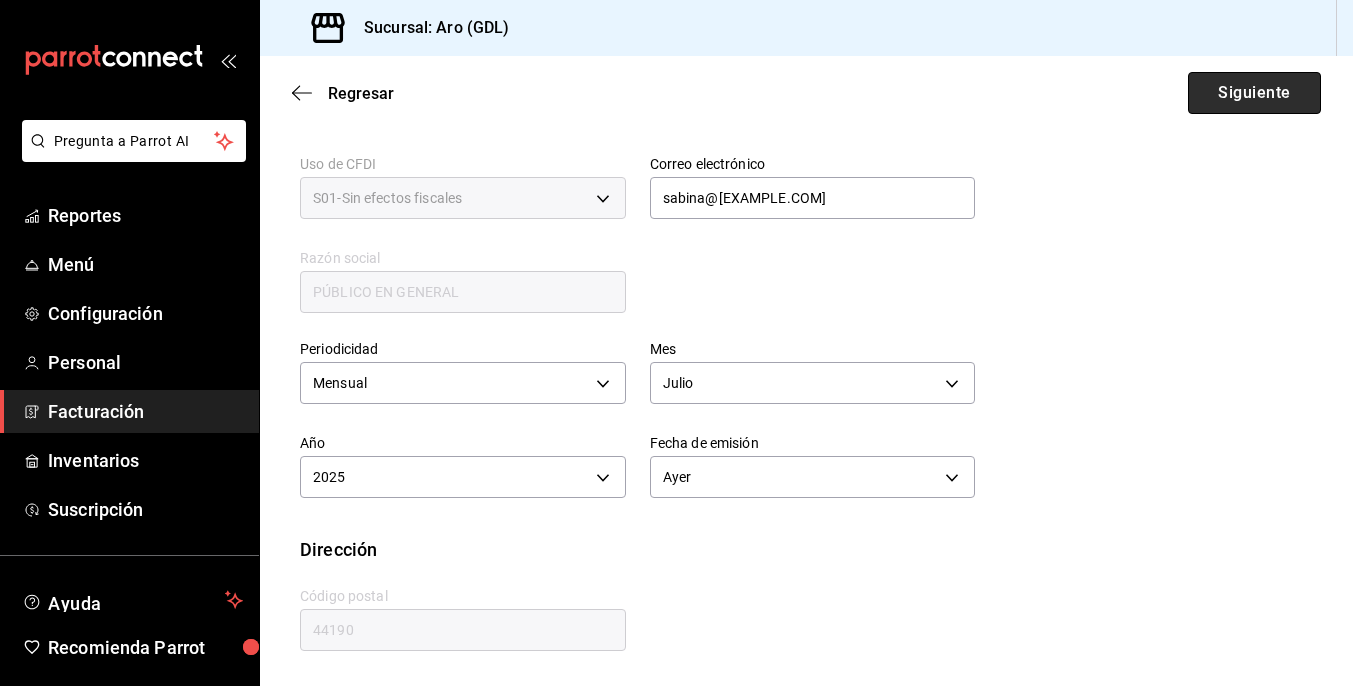 click on "Siguiente" at bounding box center (1254, 93) 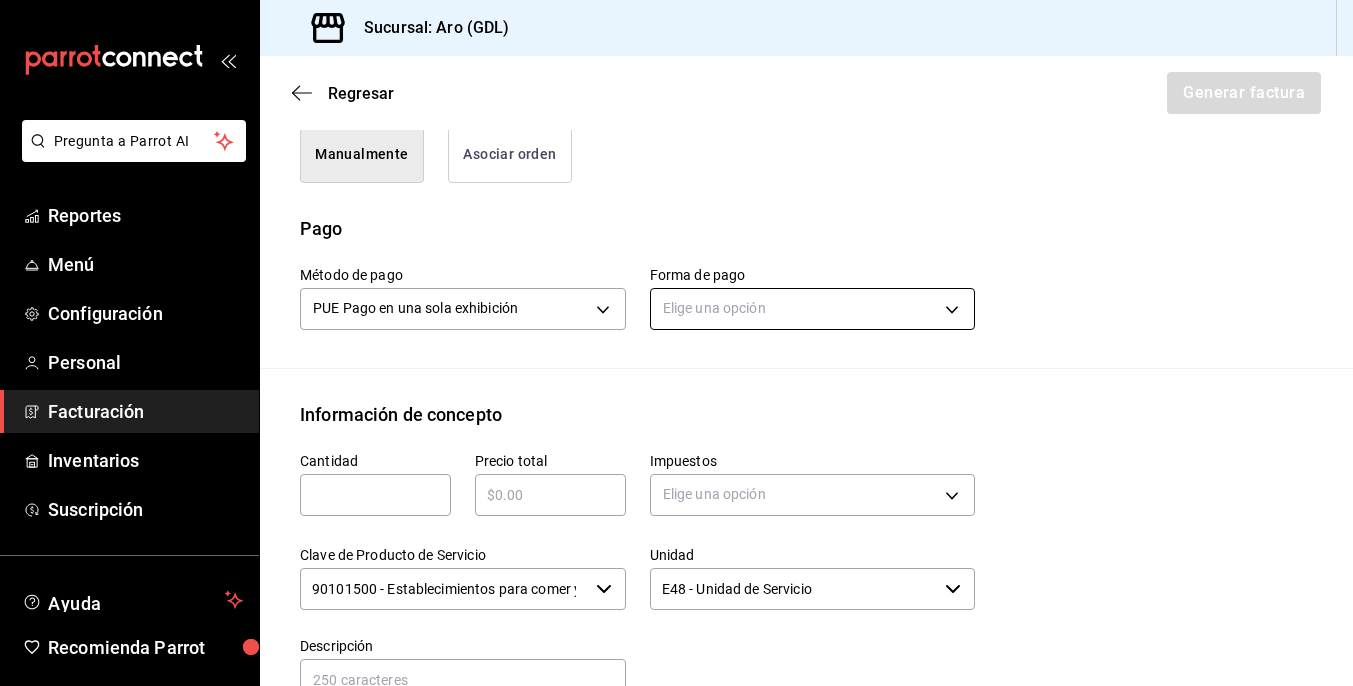 click on "Pregunta a Parrot AI Reportes   Menú   Configuración   Personal   Facturación   Inventarios   Suscripción   Ayuda Recomienda Parrot   [NAME]   Sugerir nueva función   Sucursal: Aro ([CITY]) Regresar Generar factura Emisor Perfil fiscal DEL MORAL BANQUETES Y EVENTOS Tipo de comprobante Ingreso Receptor Nombre / Razón social PÚBLICO EN GENERAL RFC Receptor XAXX010101000 Régimen fiscal Sin obligaciones fiscales Uso de CFDI S01: Sin efectos fiscales Correo electrónico sabina@[EXAMPLE.COM] Elige cómo quieres agregar los conceptos a tu factura Manualmente Asociar orden Pago Método de pago PUE   Pago en una sola exhibición PUE Forma de pago Elige una opción Información de concepto Cantidad ​ Precio total ​ Impuestos Elige una opción Clave de Producto de Servicio 90101500 - Establecimientos para comer y beber ​ Unidad E48 - Unidad de Servicio ​ Descripción Agregar IVA Total $0.00 IEPS Total $0.00 Subtotal $0.00 Total $0.00 Orden Cantidad Clave Unidad Monto Impuesto Subtotal Total" at bounding box center [676, 343] 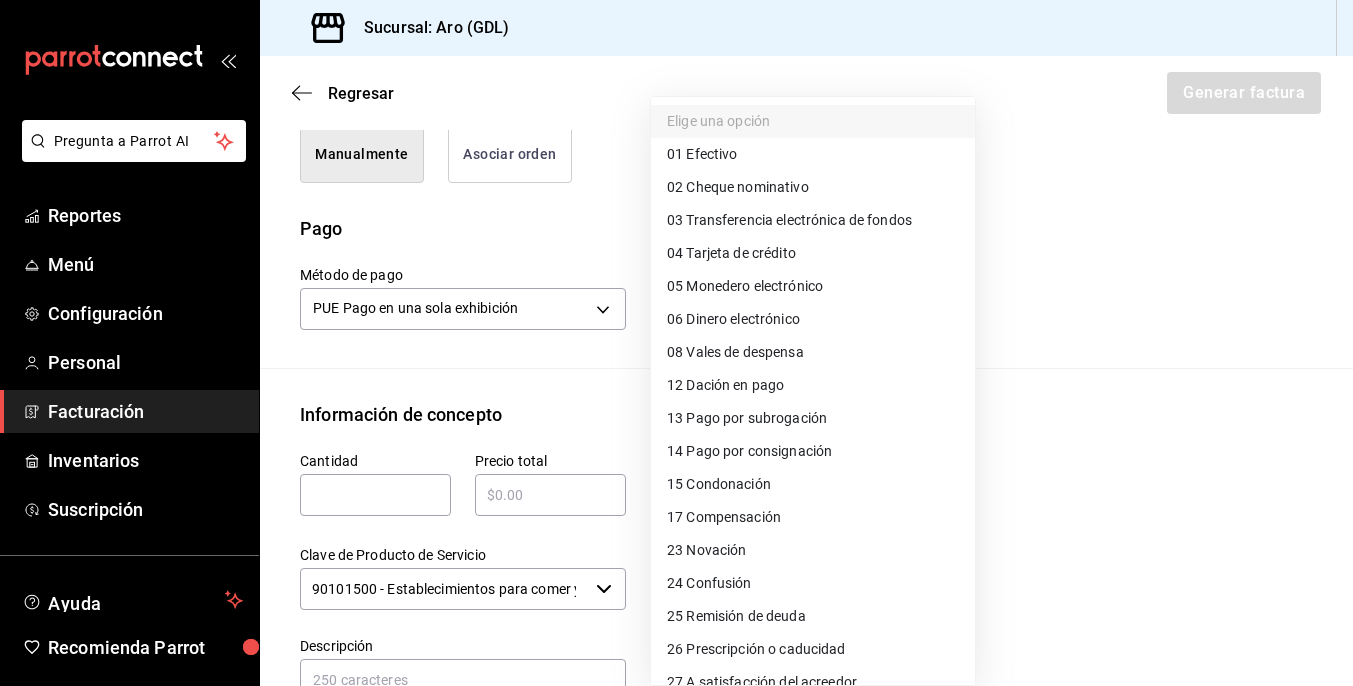 click on "03   Transferencia electrónica de fondos" at bounding box center [789, 220] 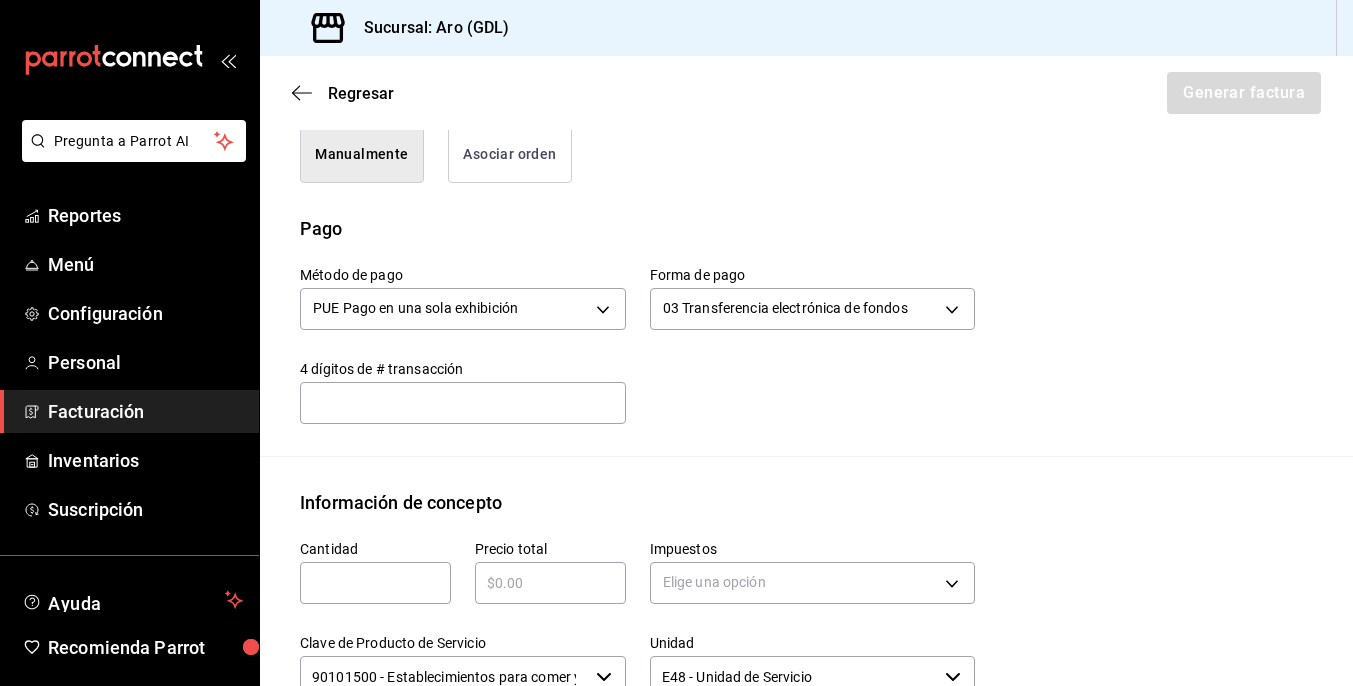 click at bounding box center (463, 402) 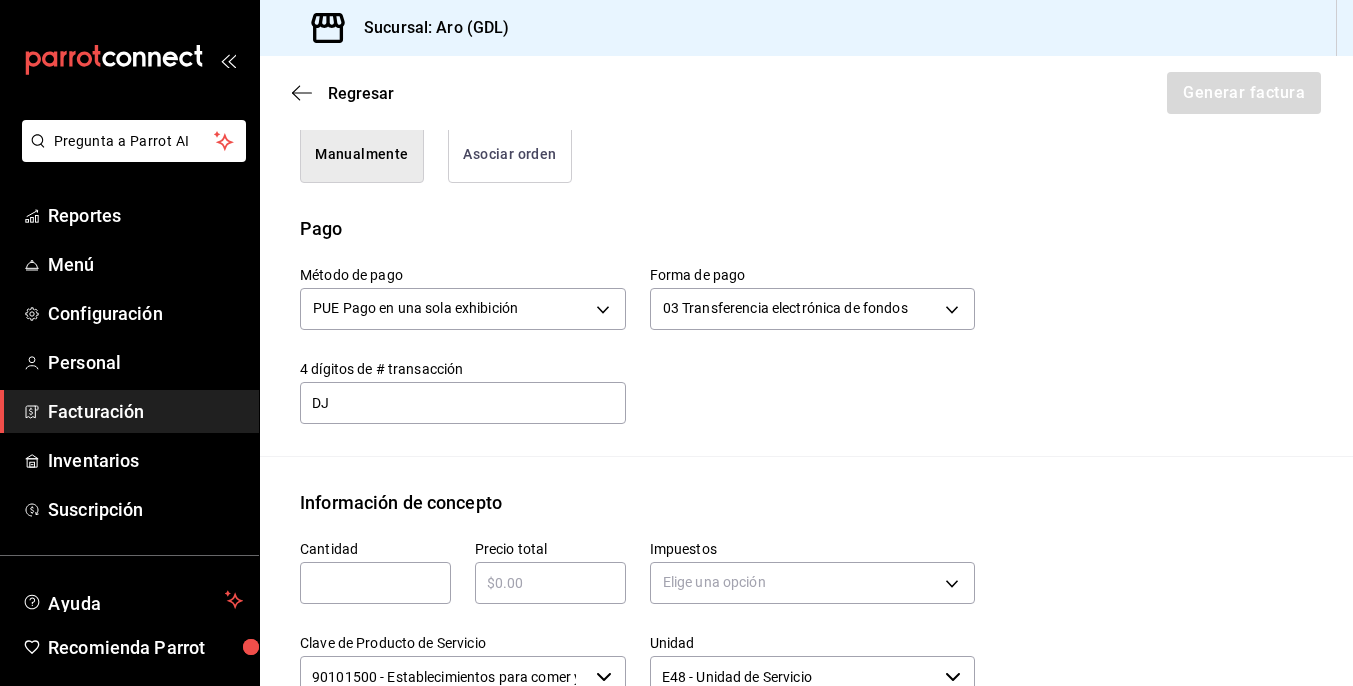 type on "D" 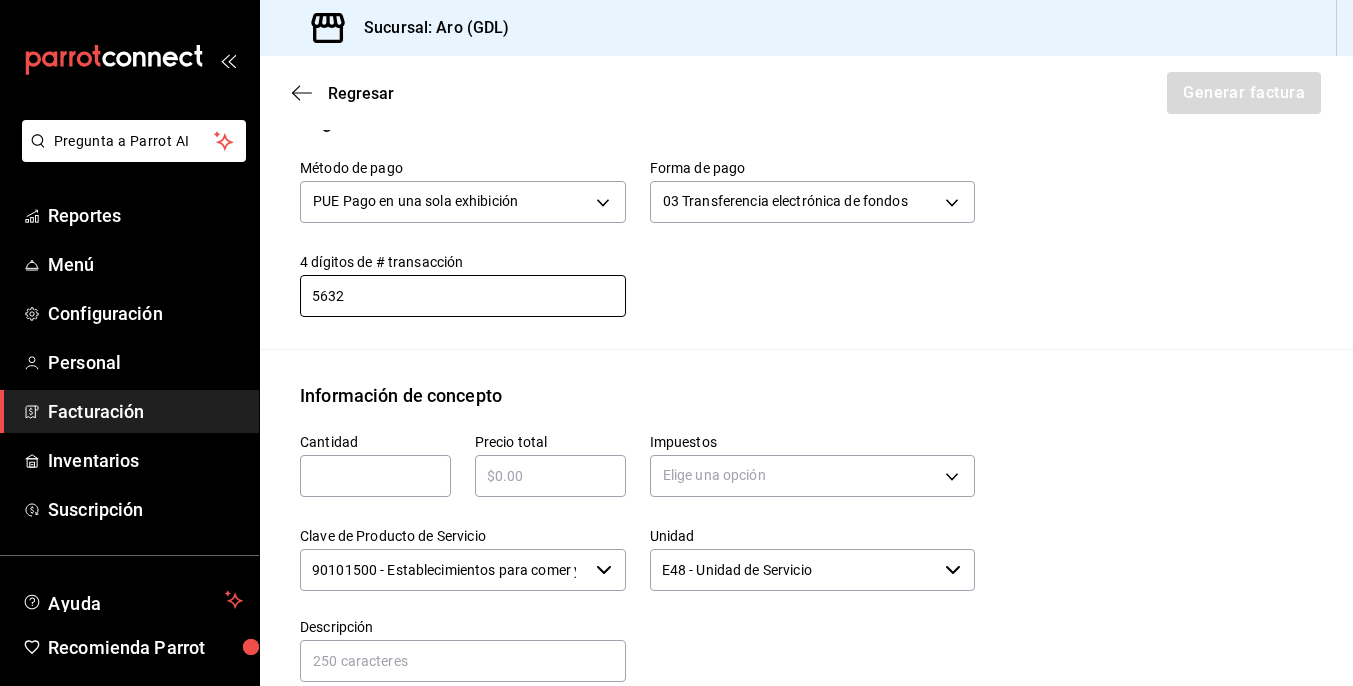 scroll, scrollTop: 695, scrollLeft: 0, axis: vertical 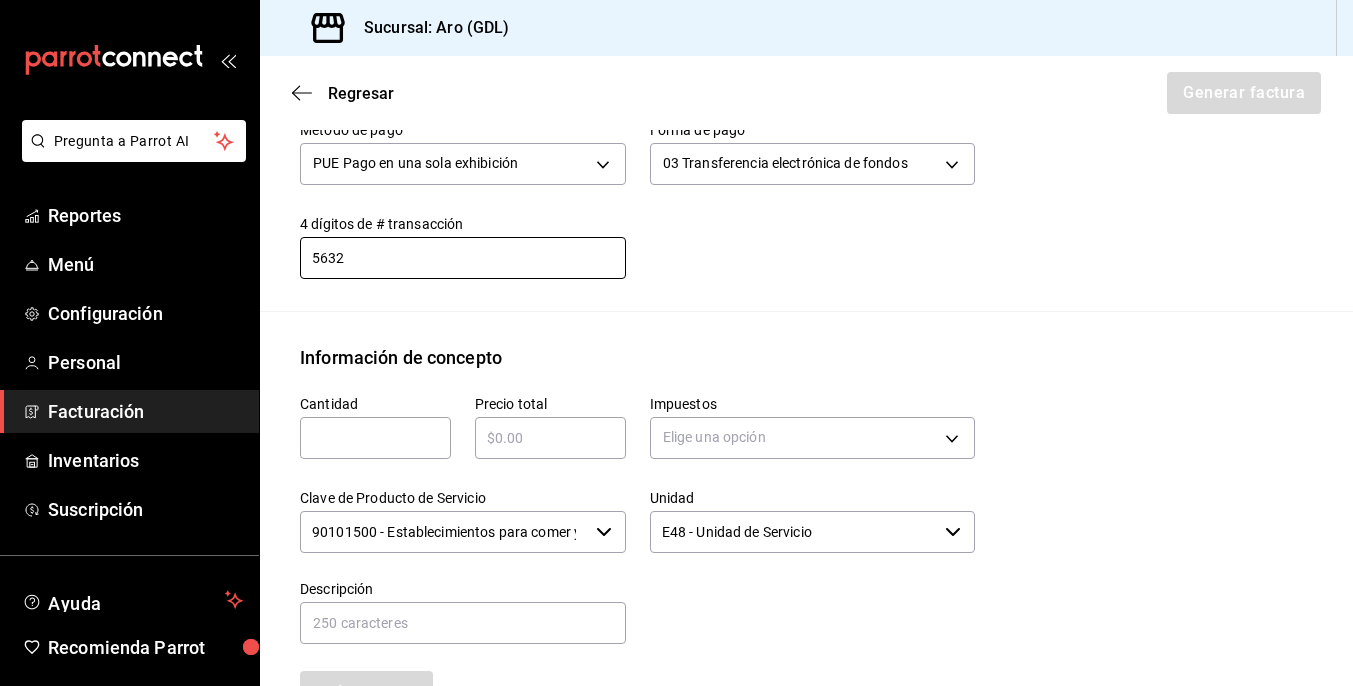 type on "5632" 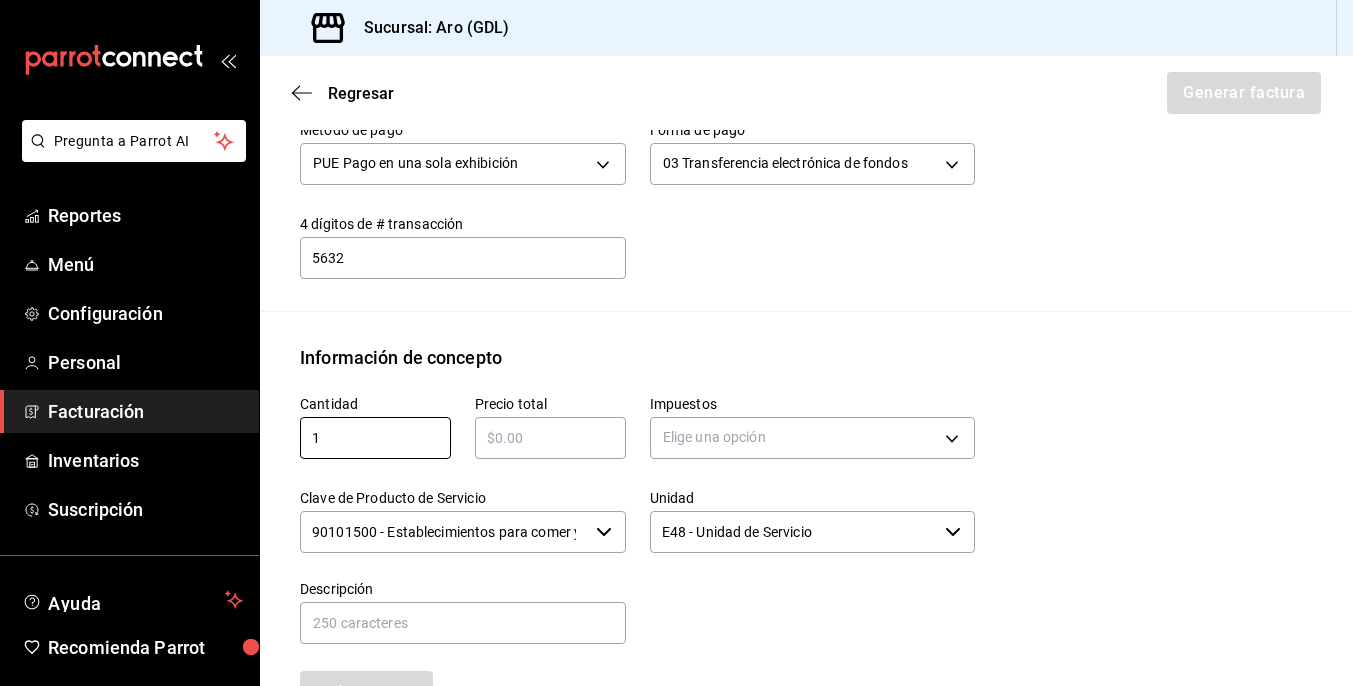 type on "1" 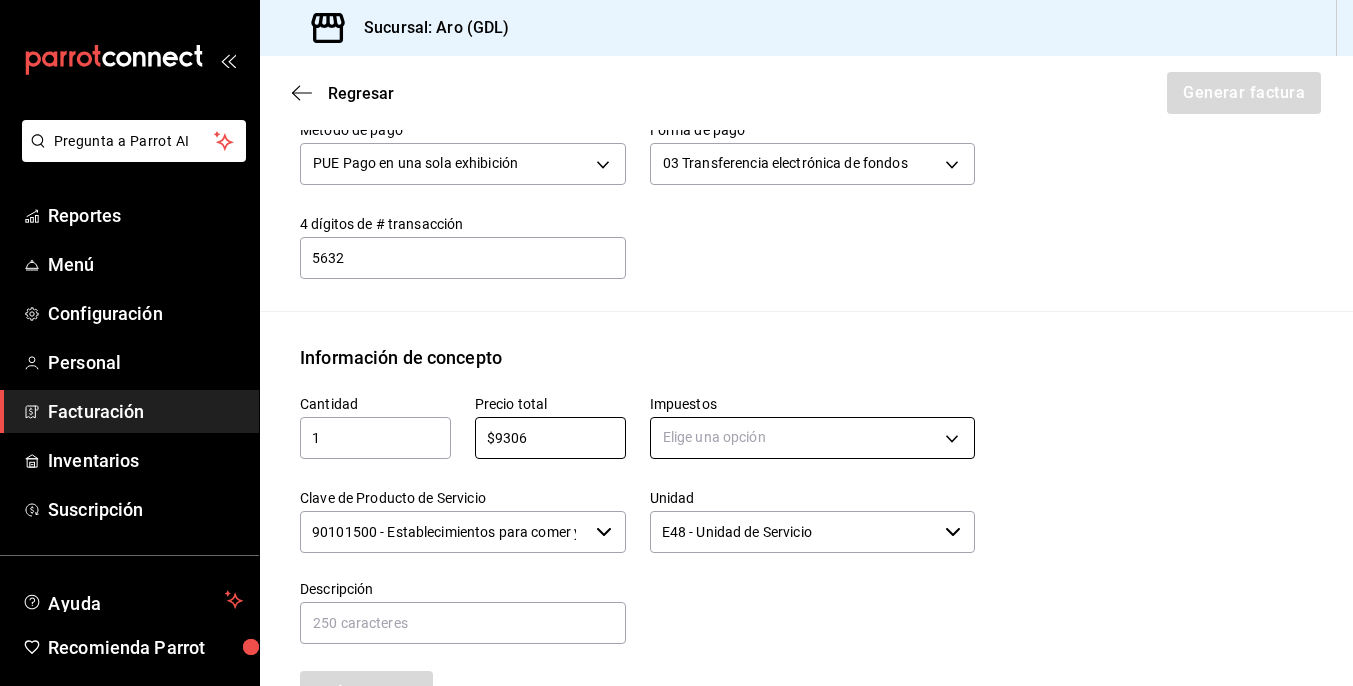 type on "$9306" 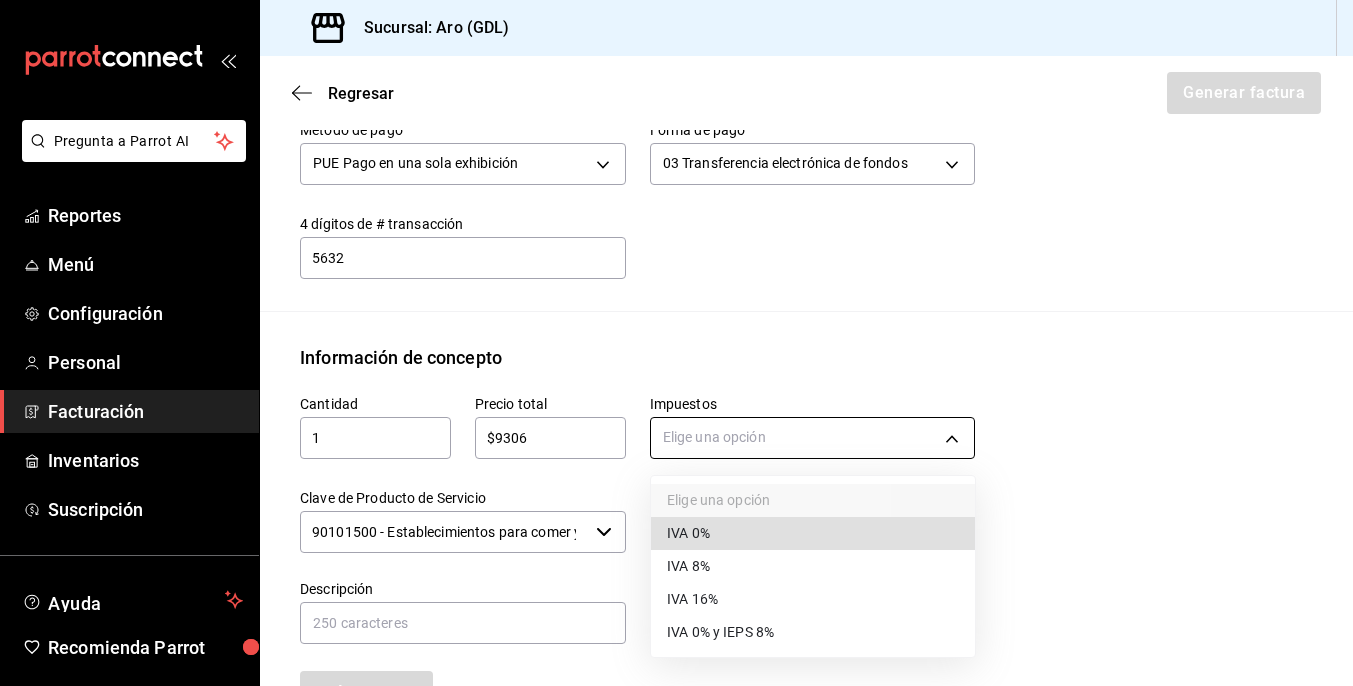 click on "Pregunta a Parrot AI Reportes   Menú   Configuración   Personal   Facturación   Inventarios   Suscripción   Ayuda Recomienda Parrot   [NAME]   Sugerir nueva función   Sucursal: Aro ([CITY]) Regresar Generar factura Emisor Perfil fiscal DEL MORAL BANQUETES Y EVENTOS Tipo de comprobante Ingreso Receptor Nombre / Razón social PÚBLICO EN GENERAL RFC Receptor XAXX010101000 Régimen fiscal Sin obligaciones fiscales Uso de CFDI S01: Sin efectos fiscales Correo electrónico sabina@[EXAMPLE.COM] Elige cómo quieres agregar los conceptos a tu factura Manualmente Asociar orden Pago Método de pago PUE   Pago en una sola exhibición PUE Forma de pago 03   Transferencia electrónica de fondos 03 4 dígitos de # transacción 5632 4 dígitos de # transacción Información de concepto Cantidad 1 ​ Precio total $9306 ​ Impuestos Elige una opción Clave de Producto de Servicio 90101500 - Establecimientos para comer y beber ​ Unidad E48 - Unidad de Servicio ​ Descripción Agregar IVA Total $0.00 $0.00" at bounding box center (676, 343) 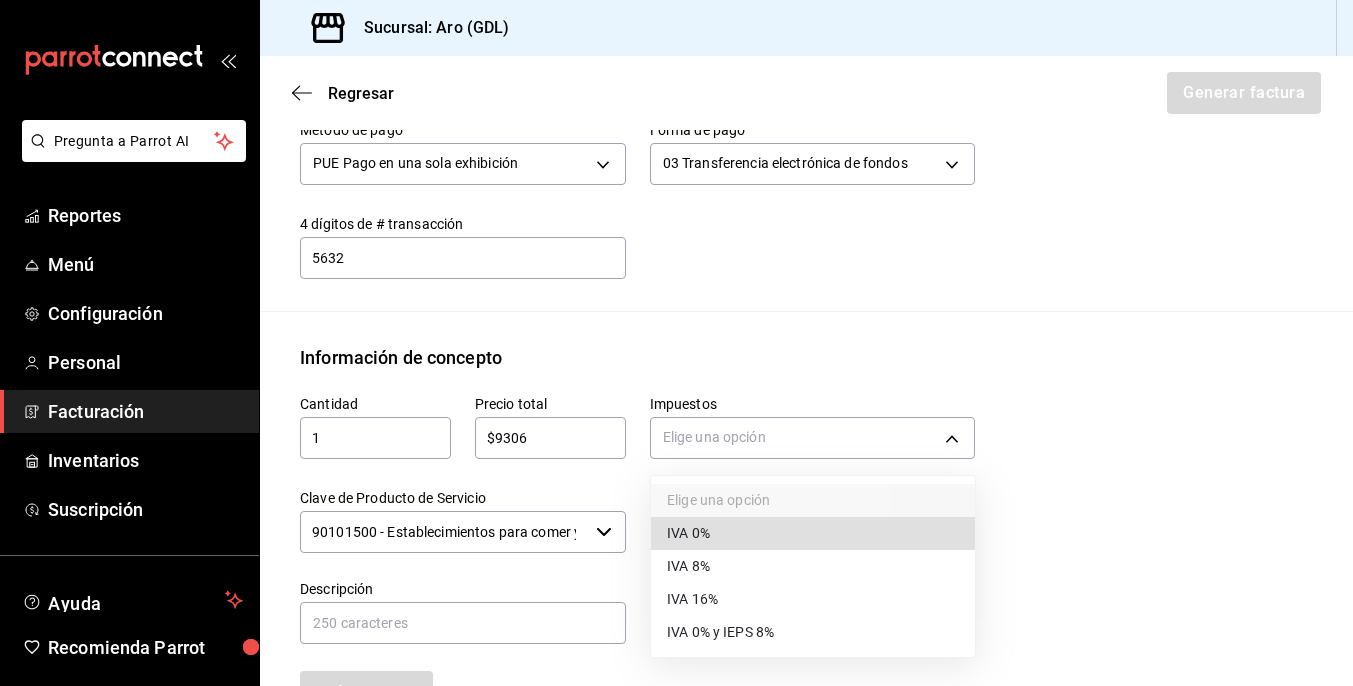 click on "IVA 16%" at bounding box center (813, 599) 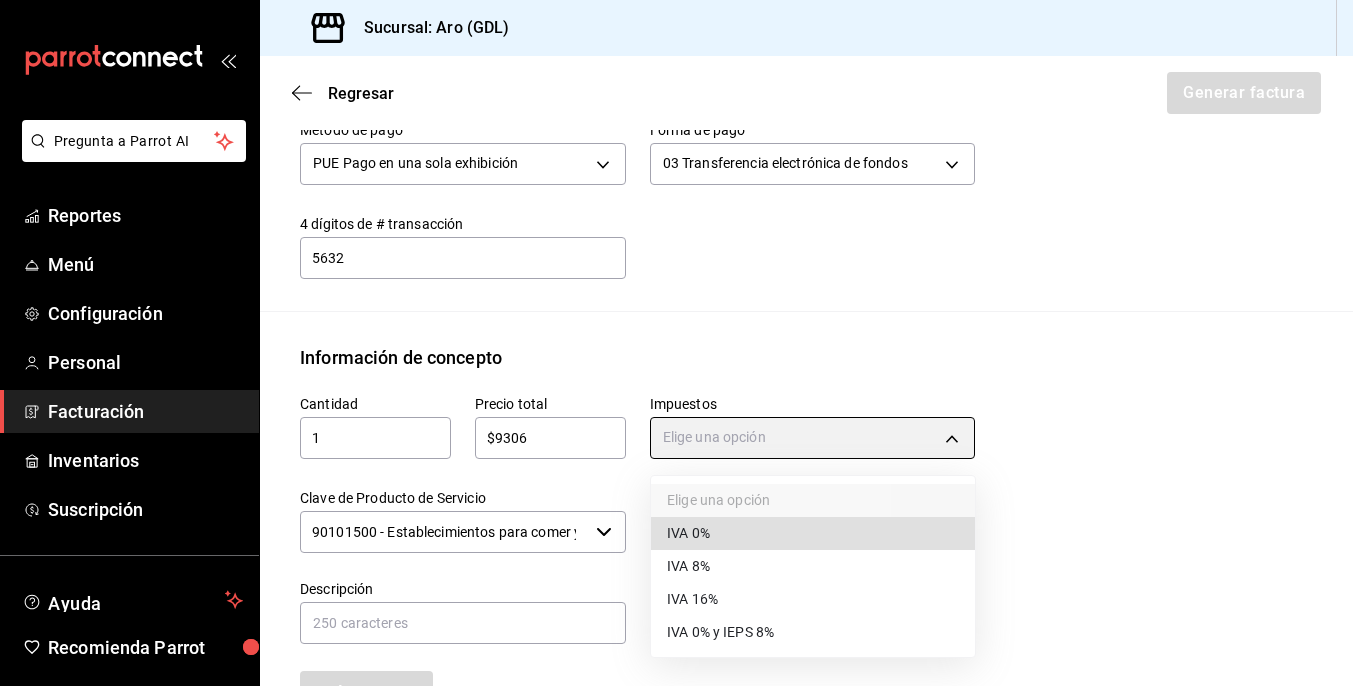 type on "IVA_16" 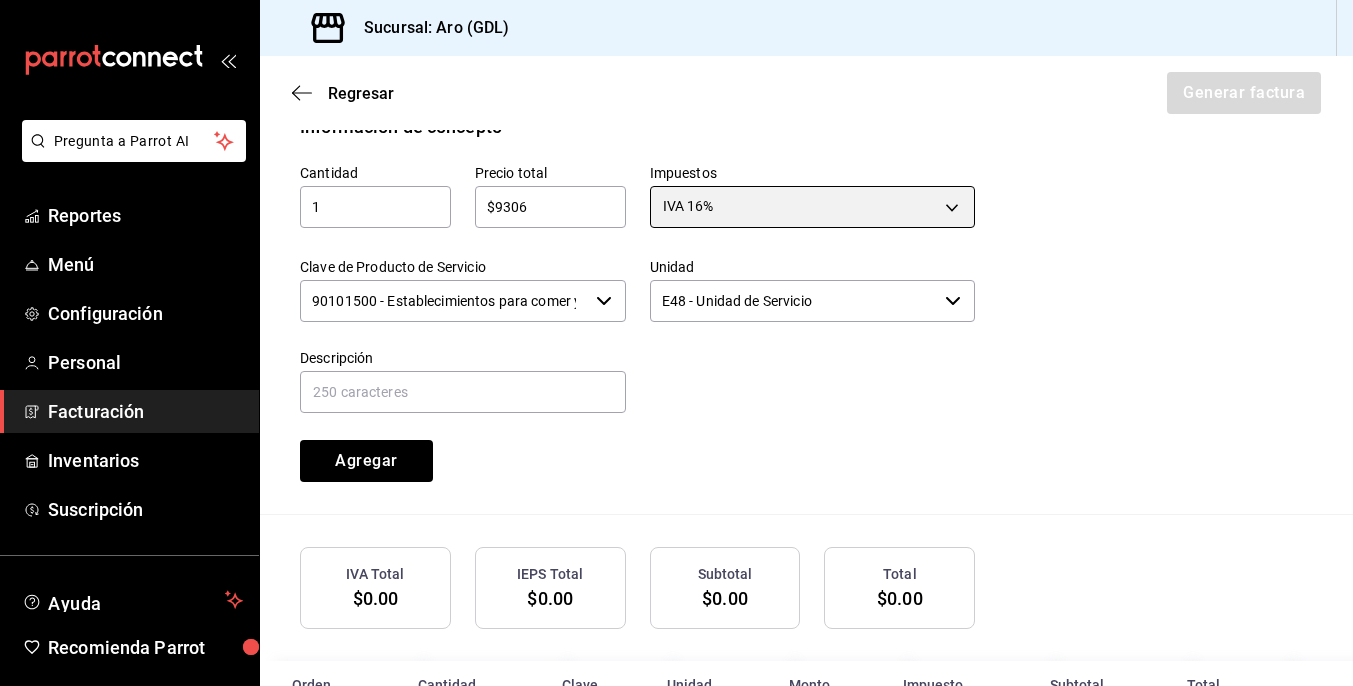 scroll, scrollTop: 938, scrollLeft: 0, axis: vertical 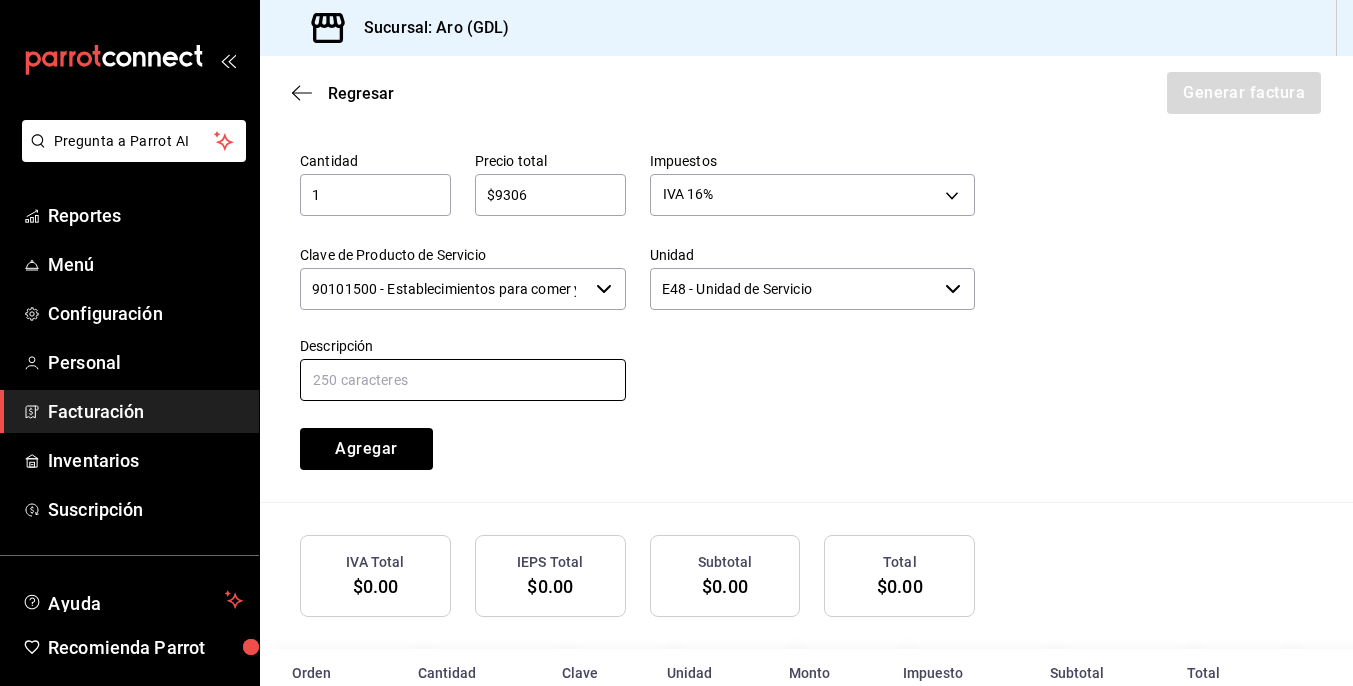 click at bounding box center (463, 380) 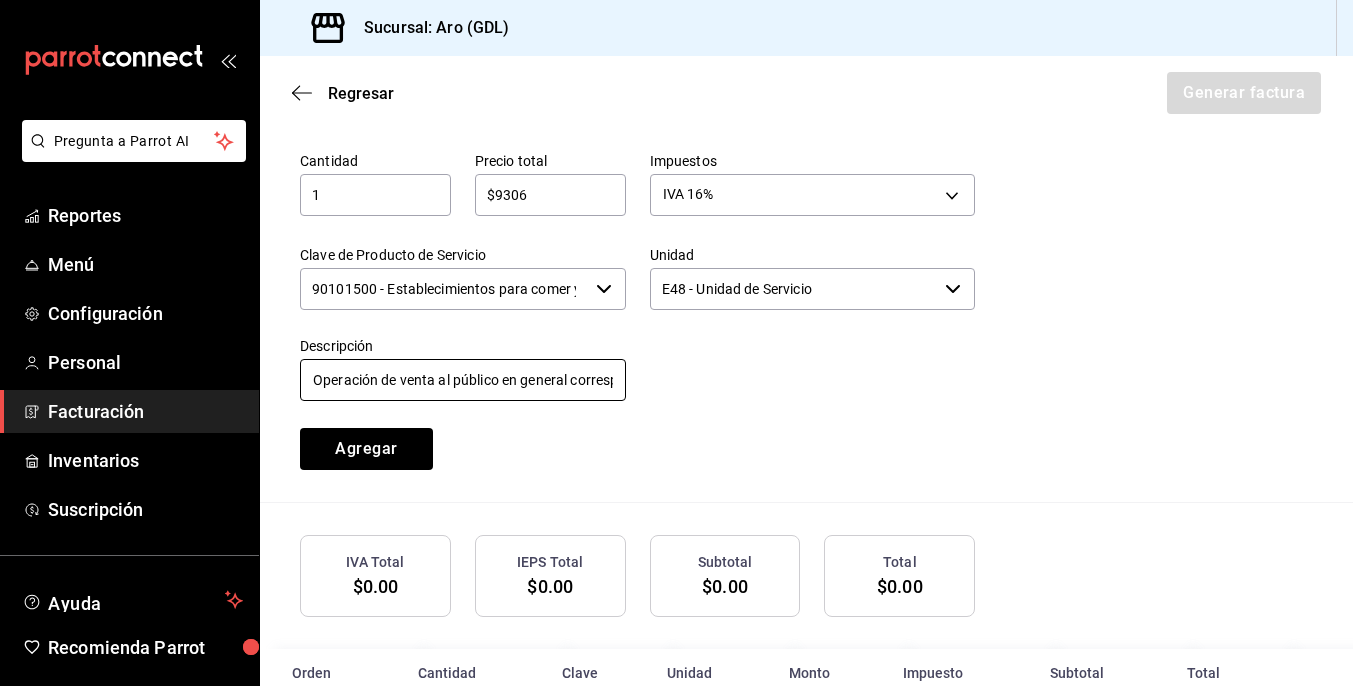scroll, scrollTop: 0, scrollLeft: 227, axis: horizontal 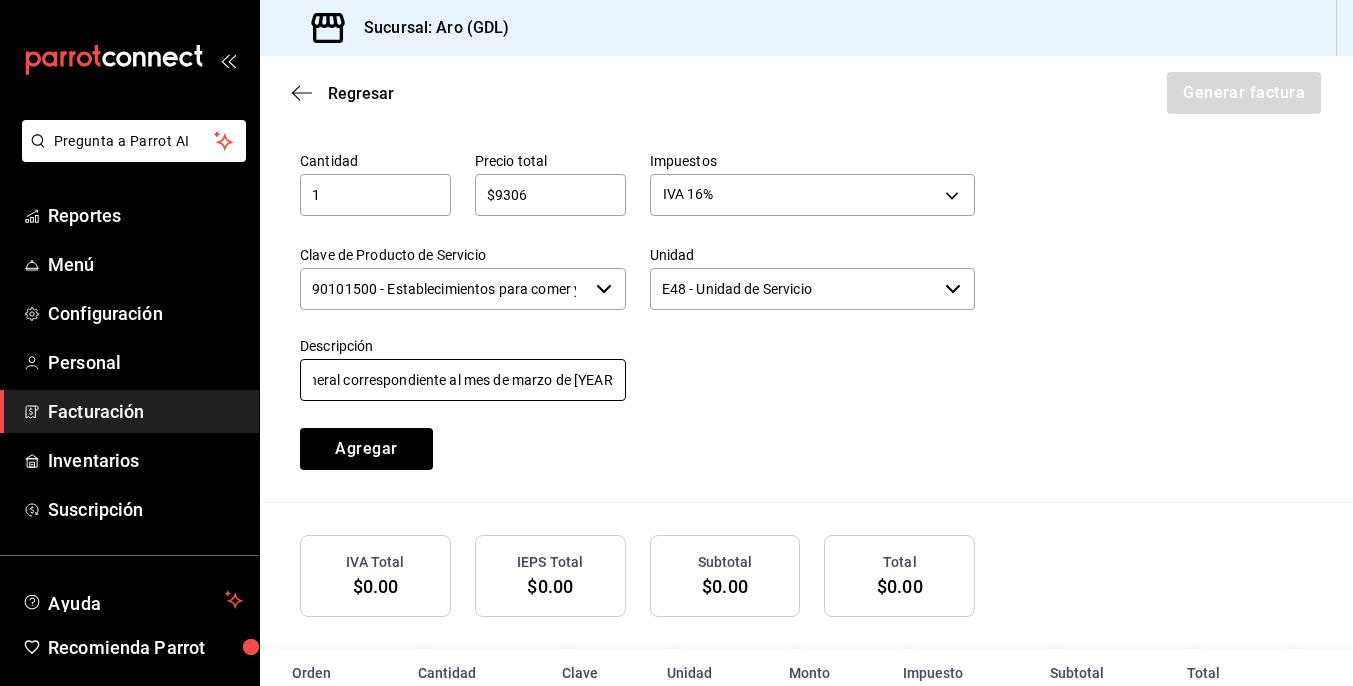 drag, startPoint x: 577, startPoint y: 385, endPoint x: 667, endPoint y: 385, distance: 90 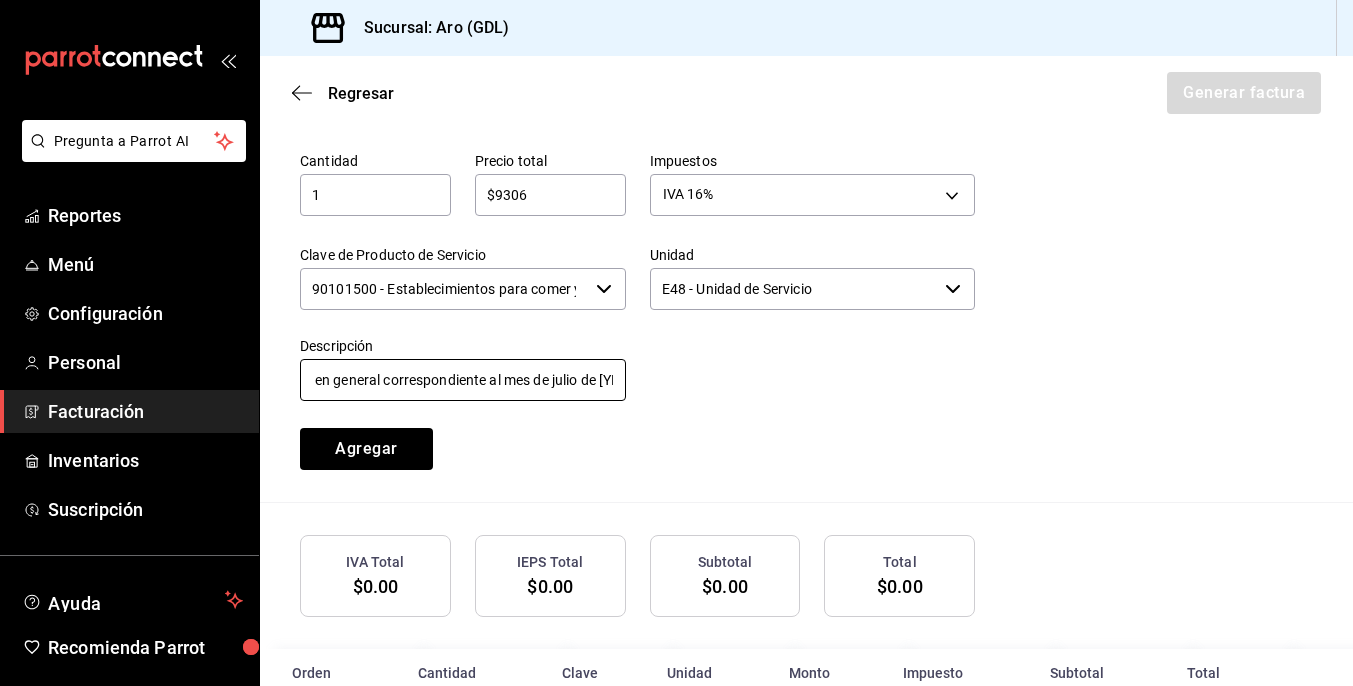 scroll, scrollTop: 0, scrollLeft: 213, axis: horizontal 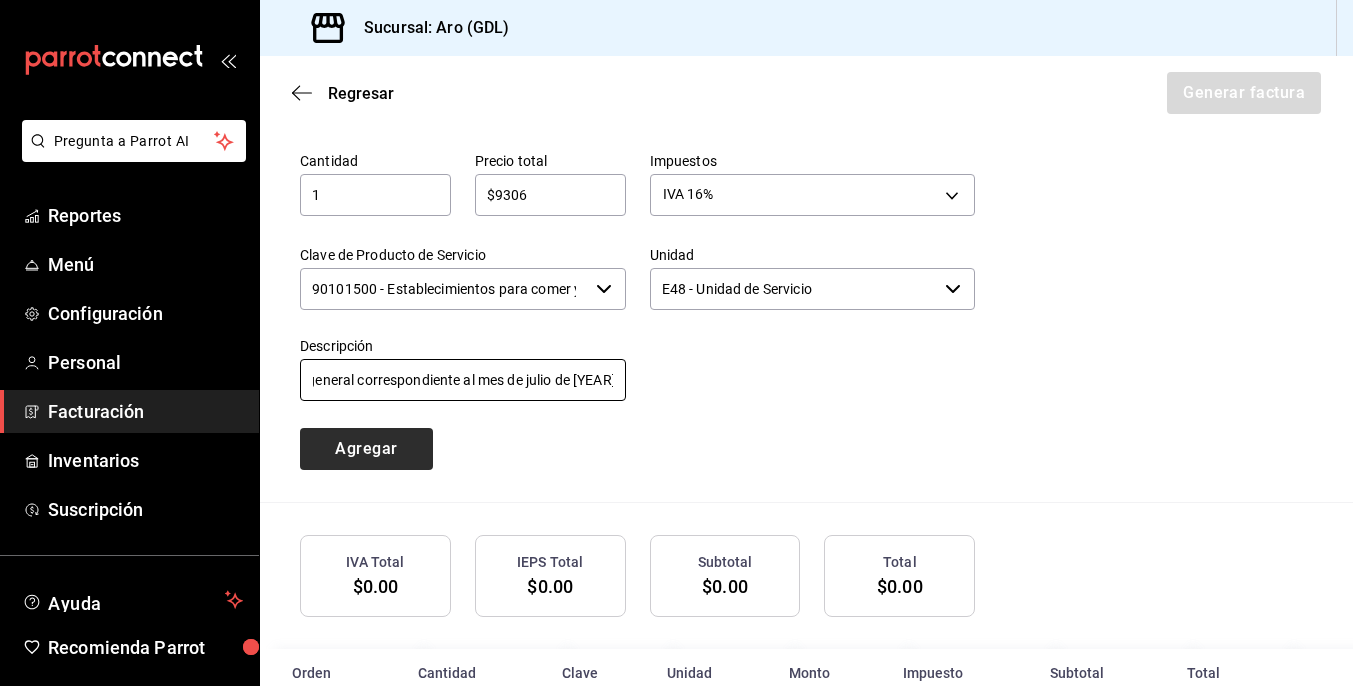 type on "Operación de venta al público en general correspondiente al mes de julio de [YEAR]" 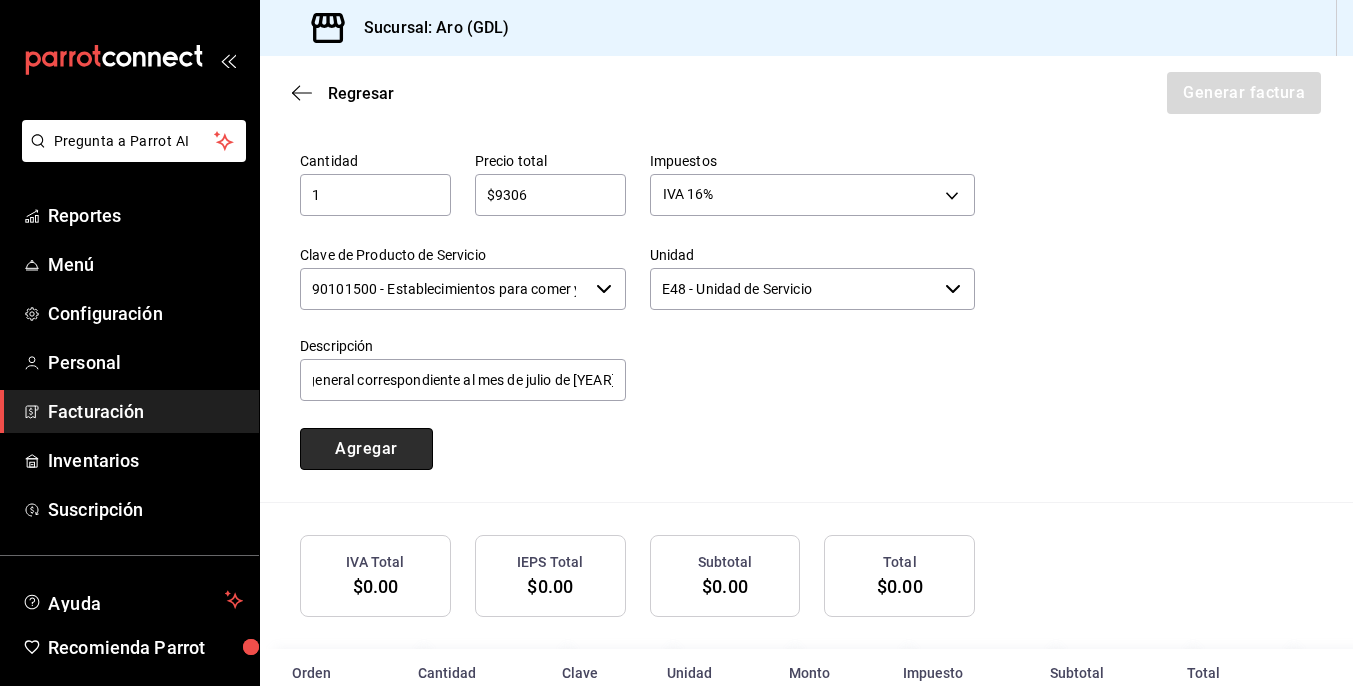 click on "Agregar" at bounding box center [366, 449] 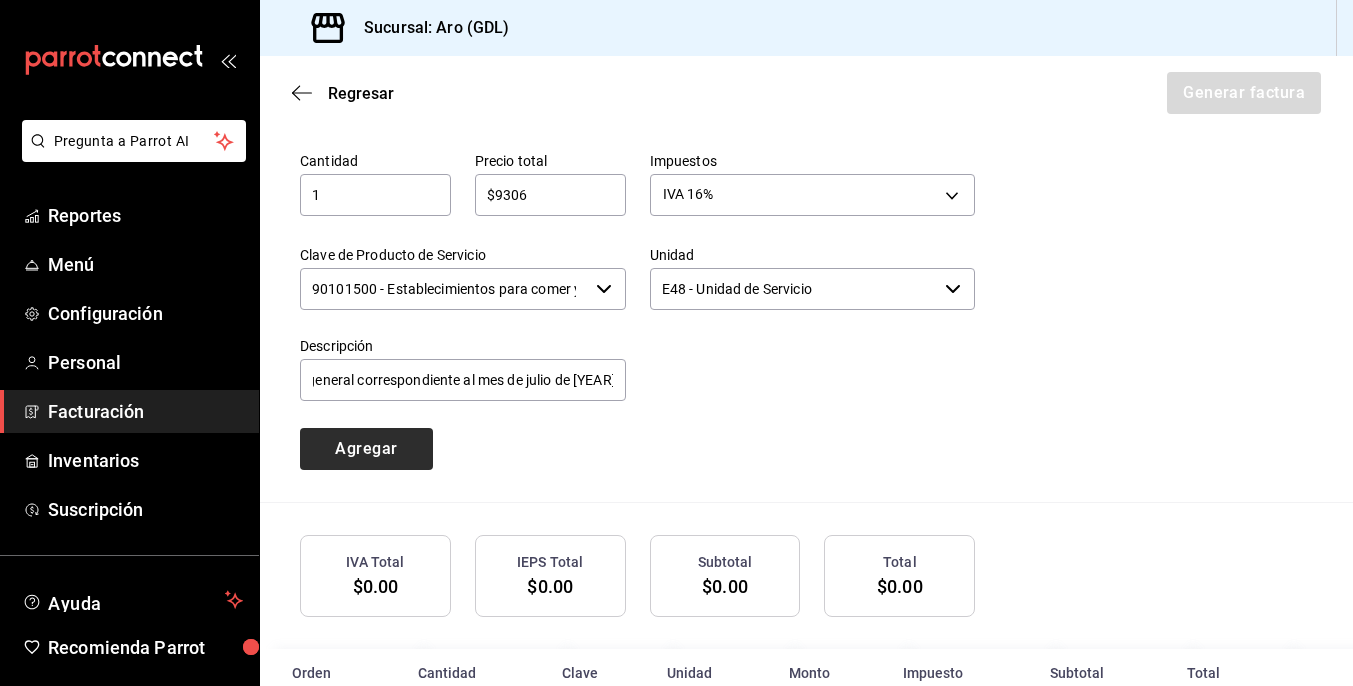 type 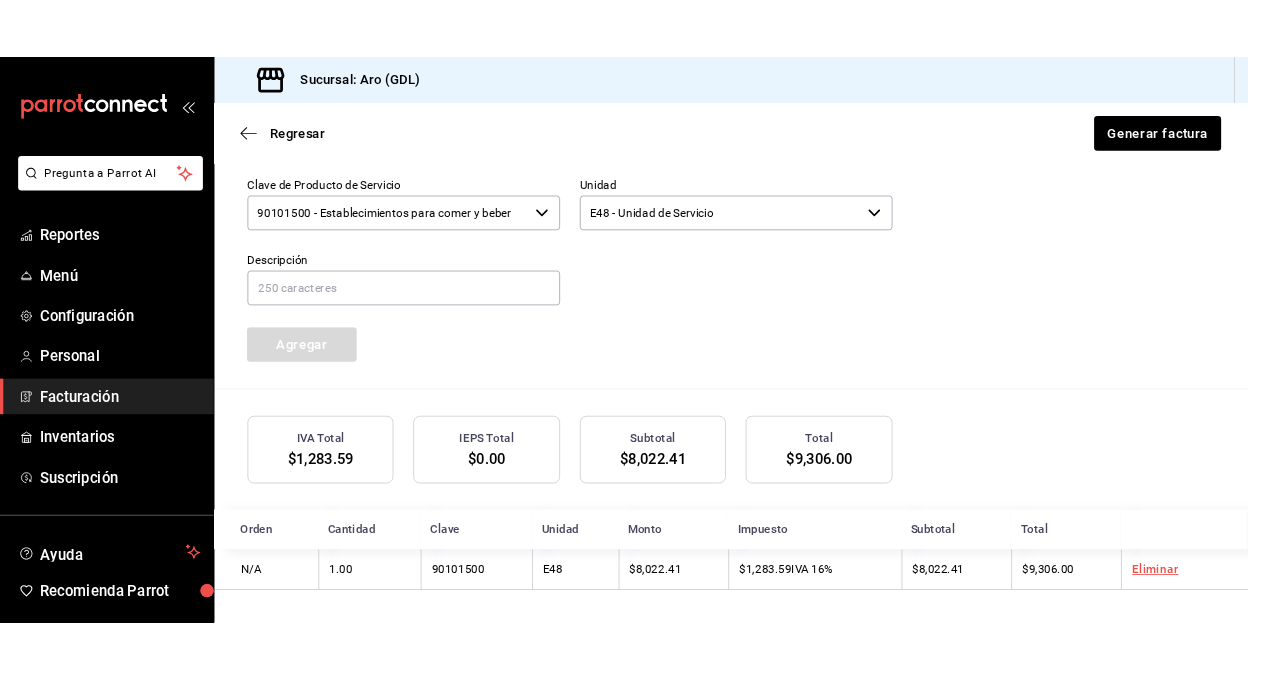 scroll, scrollTop: 1017, scrollLeft: 0, axis: vertical 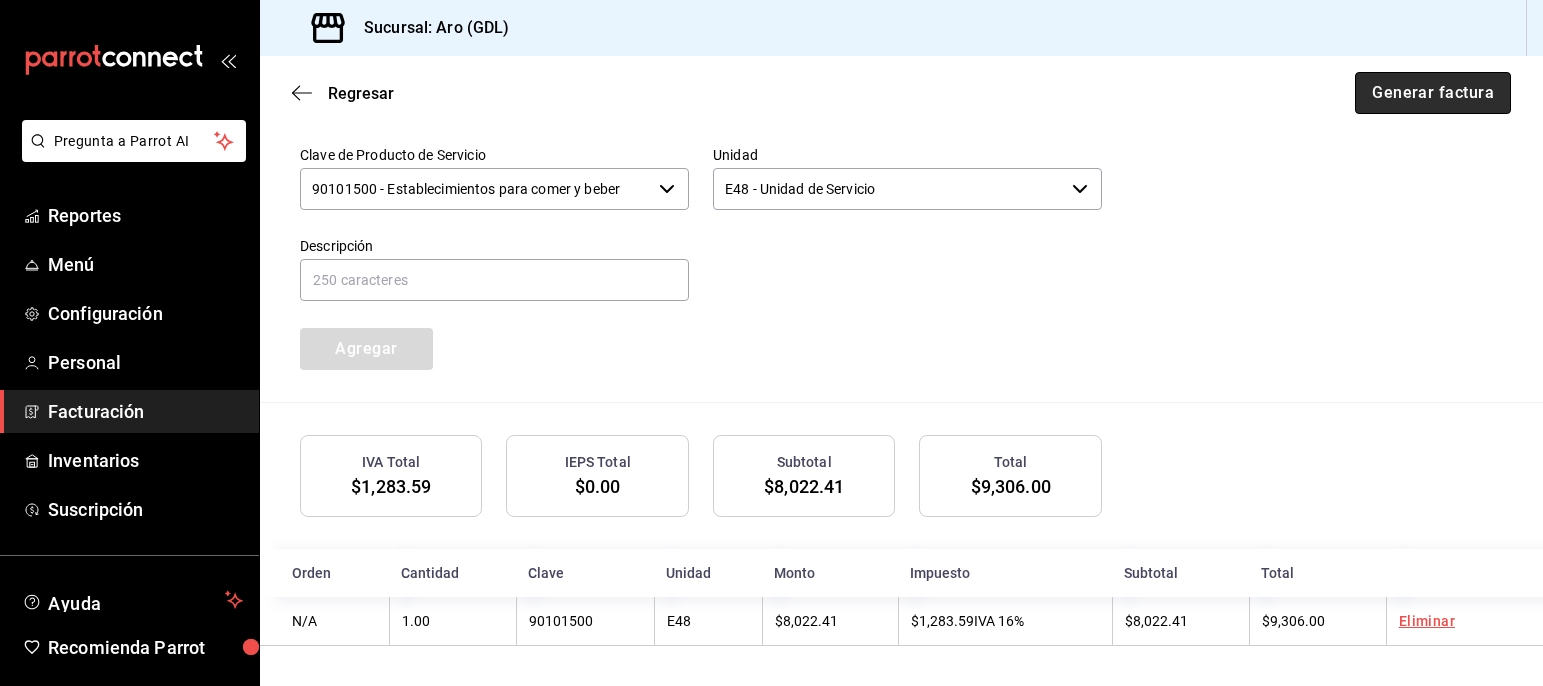 click on "Generar factura" at bounding box center [1433, 93] 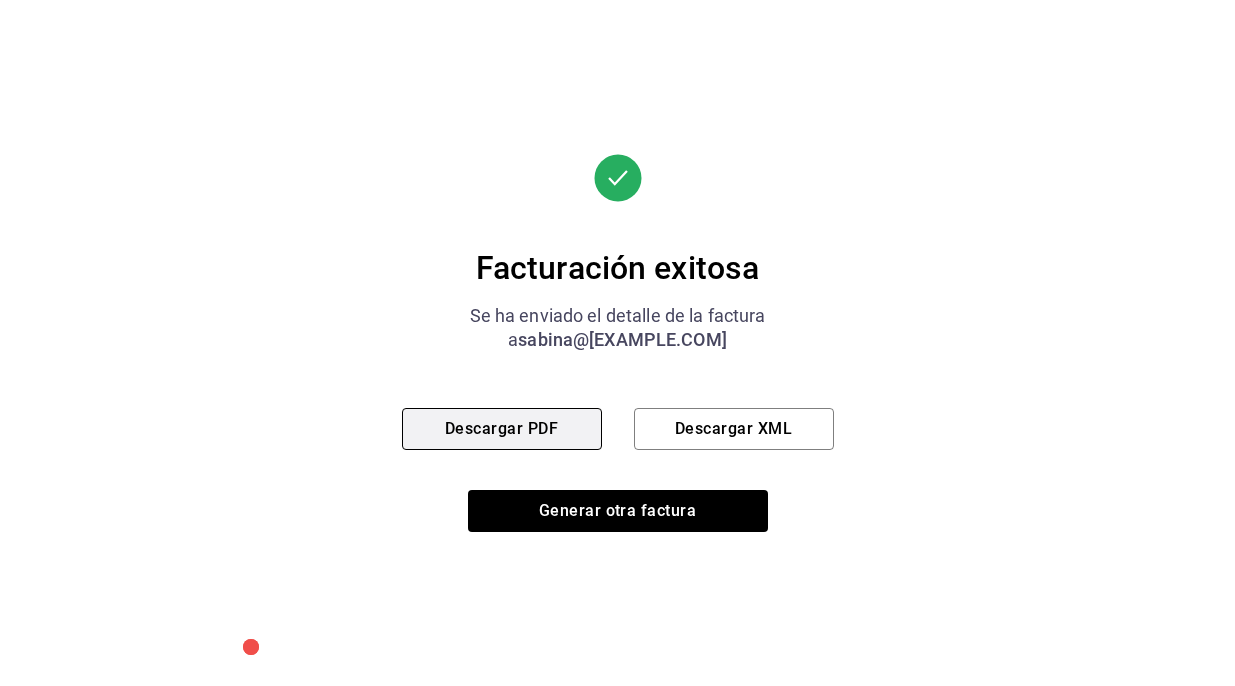 click on "Descargar PDF" at bounding box center [502, 429] 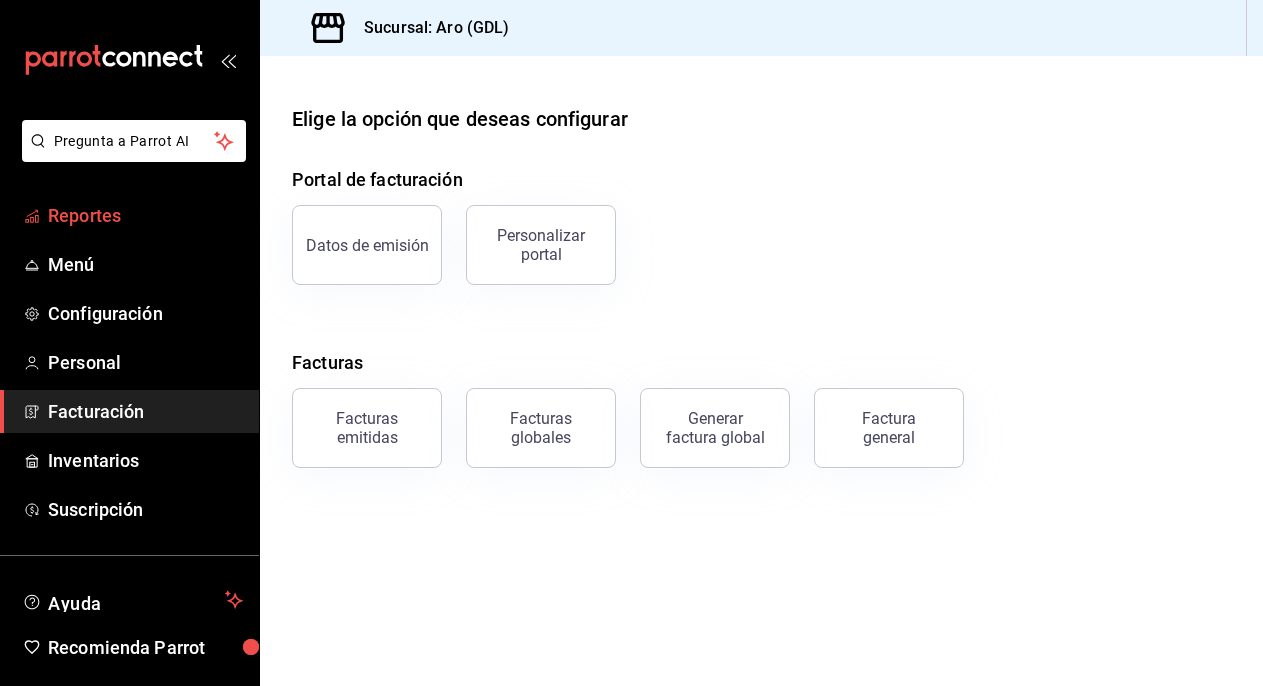 click on "Reportes" at bounding box center (145, 215) 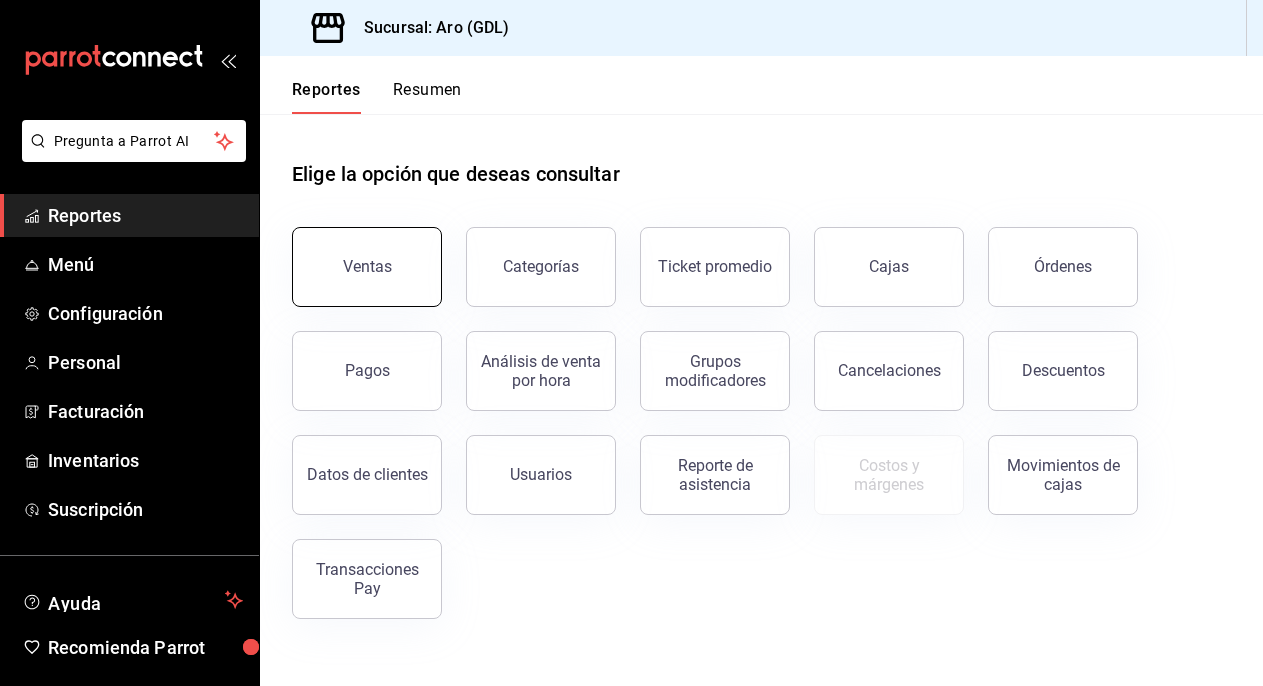 click on "Ventas" at bounding box center [367, 266] 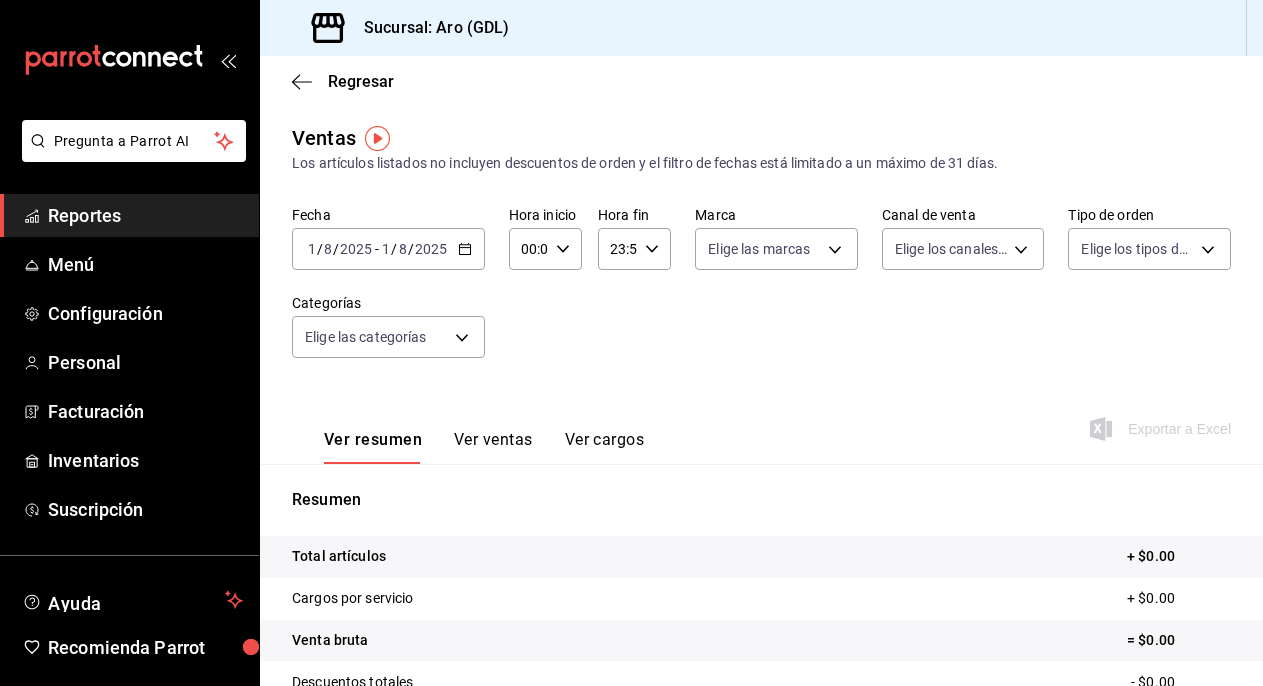 click on "Regresar" at bounding box center (761, 81) 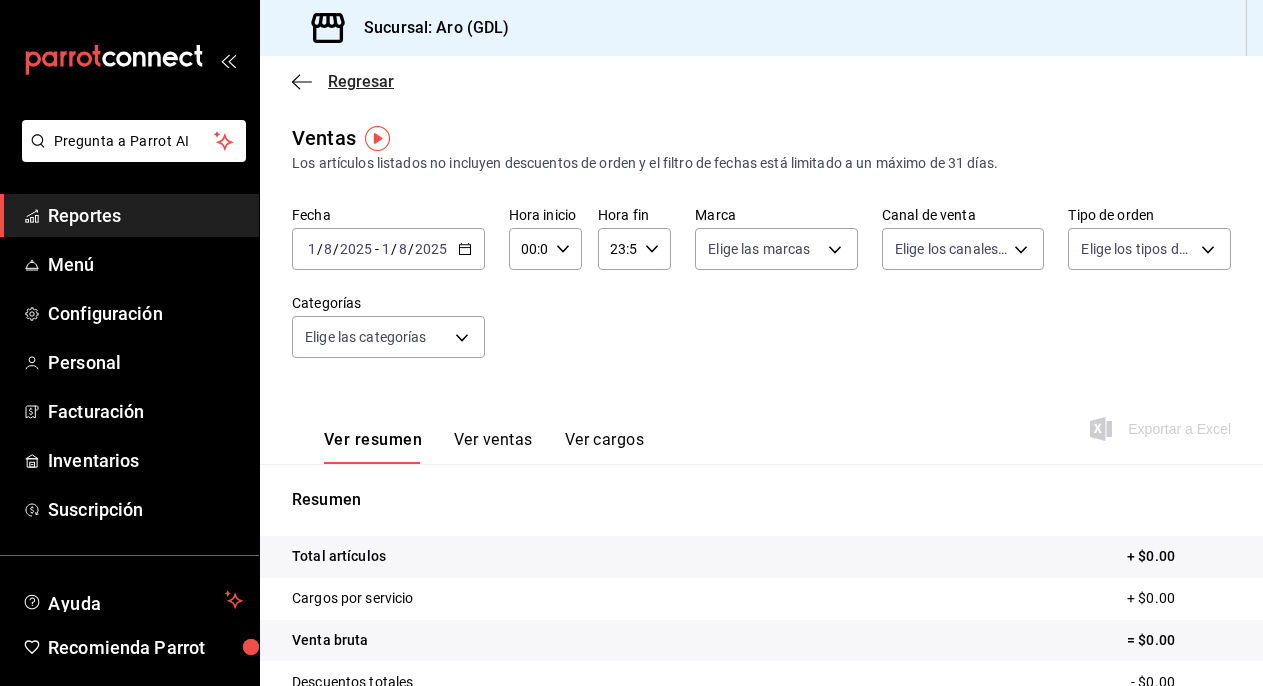 click 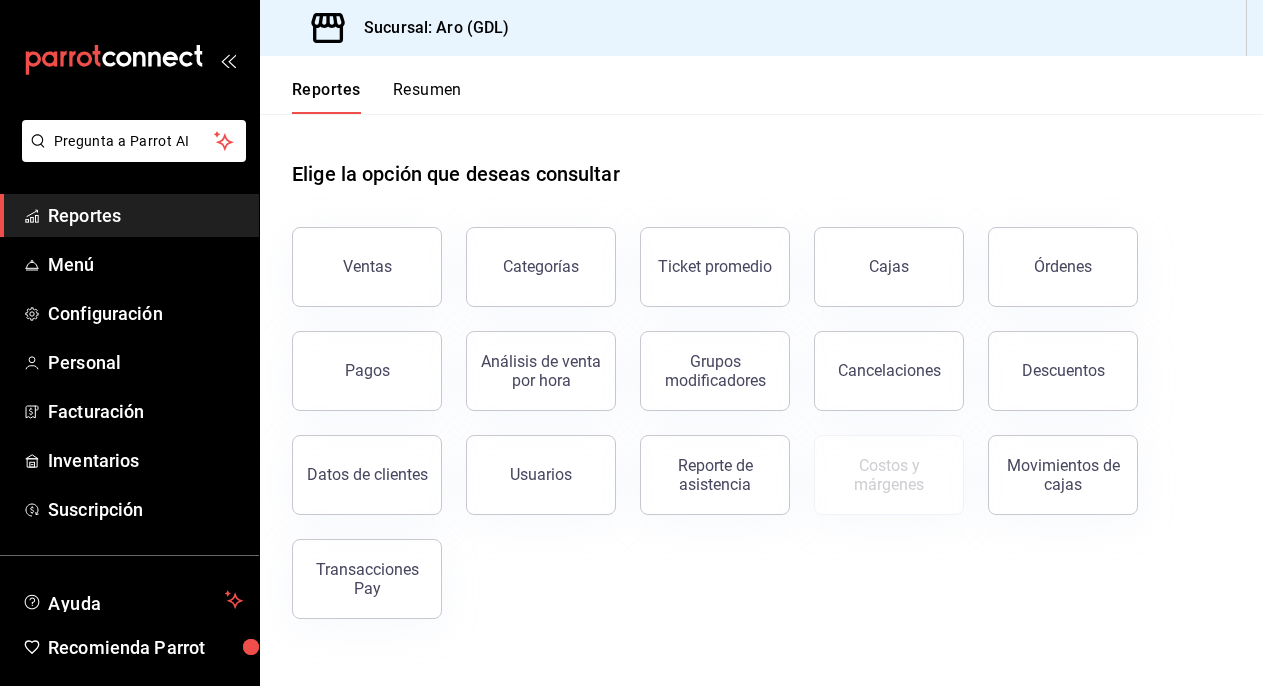 click on "Resumen" at bounding box center [427, 97] 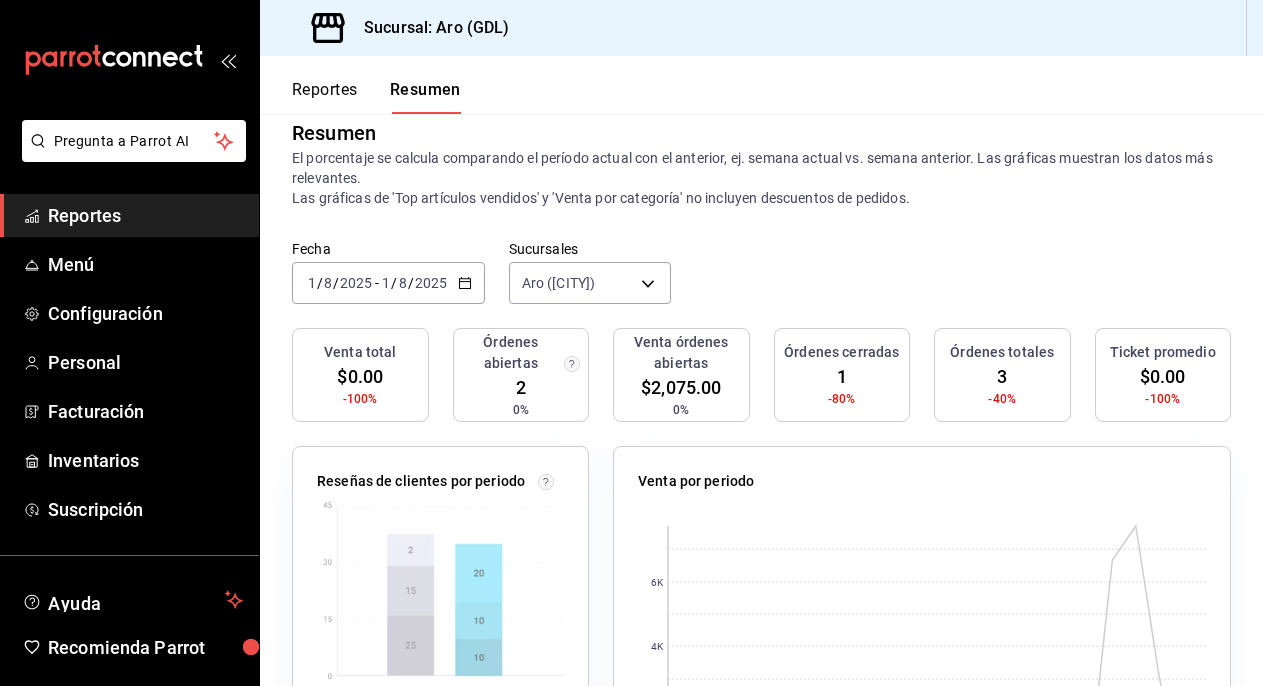 scroll, scrollTop: 38, scrollLeft: 0, axis: vertical 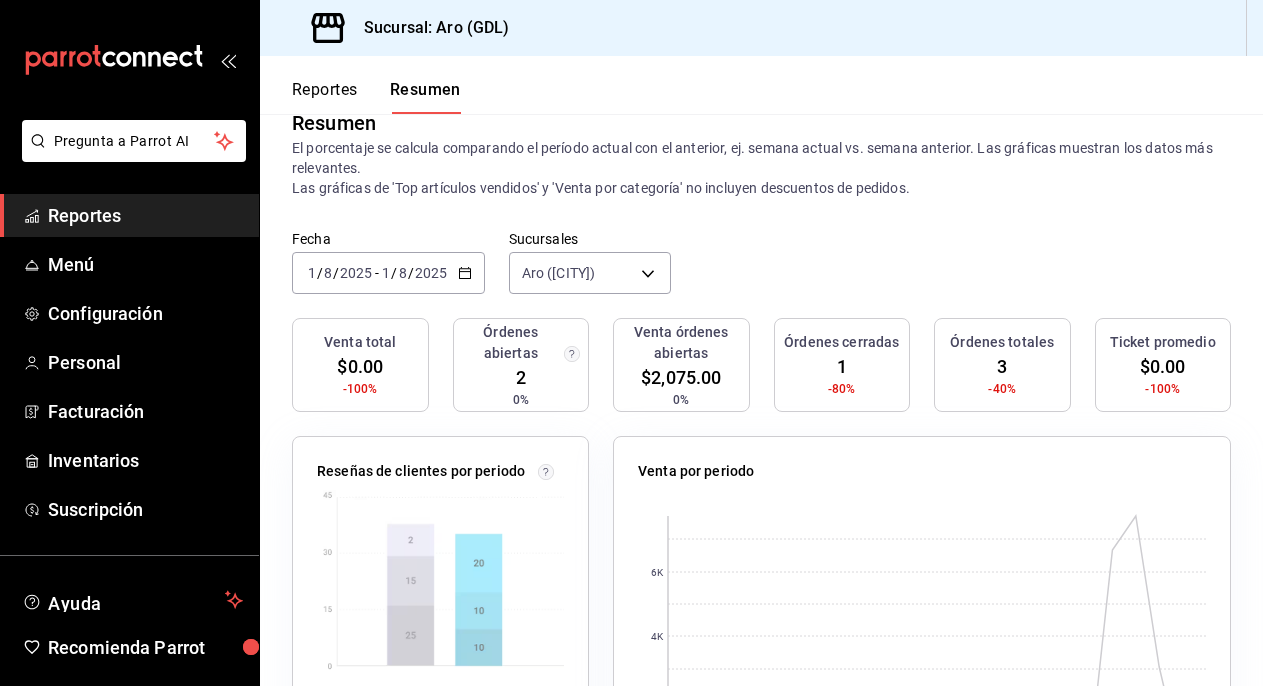 click 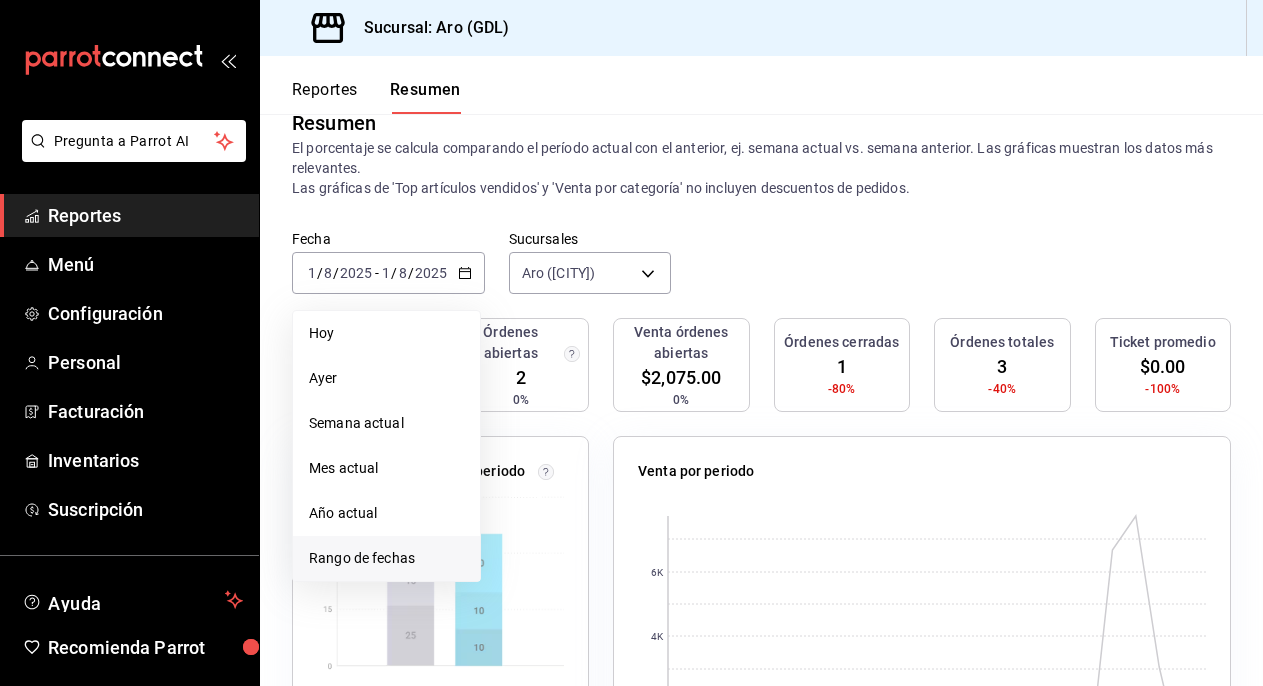 click on "Rango de fechas" at bounding box center (386, 558) 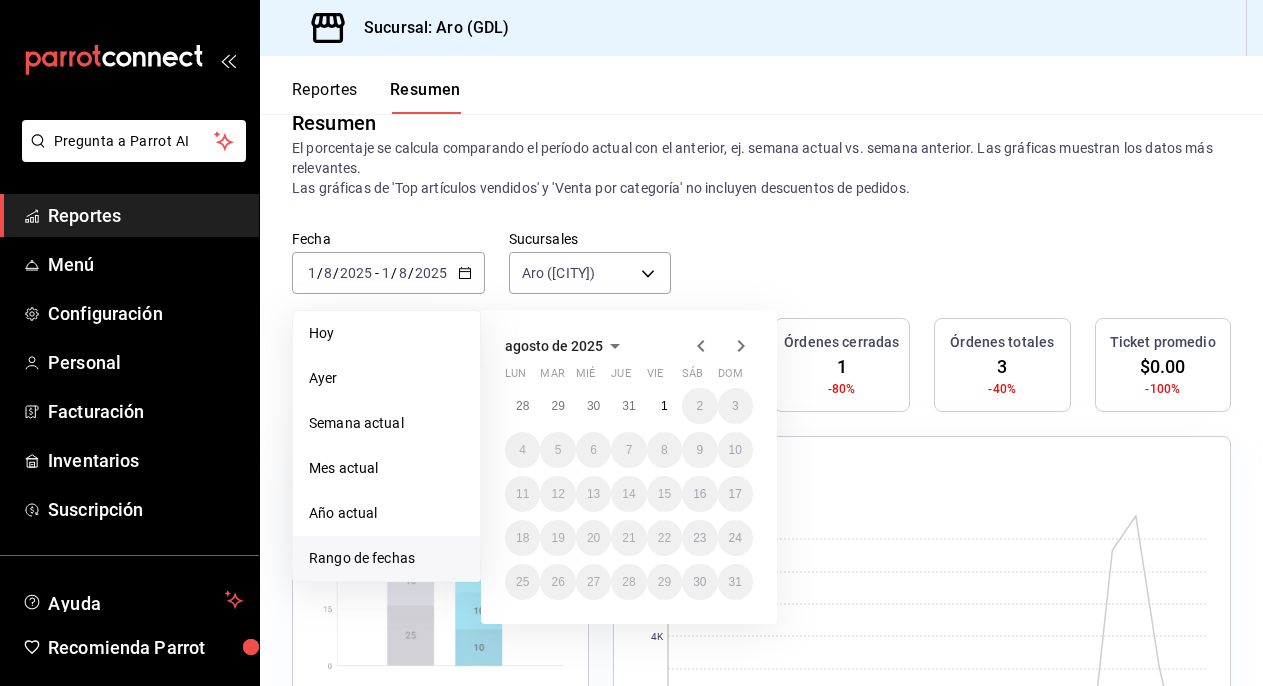 click 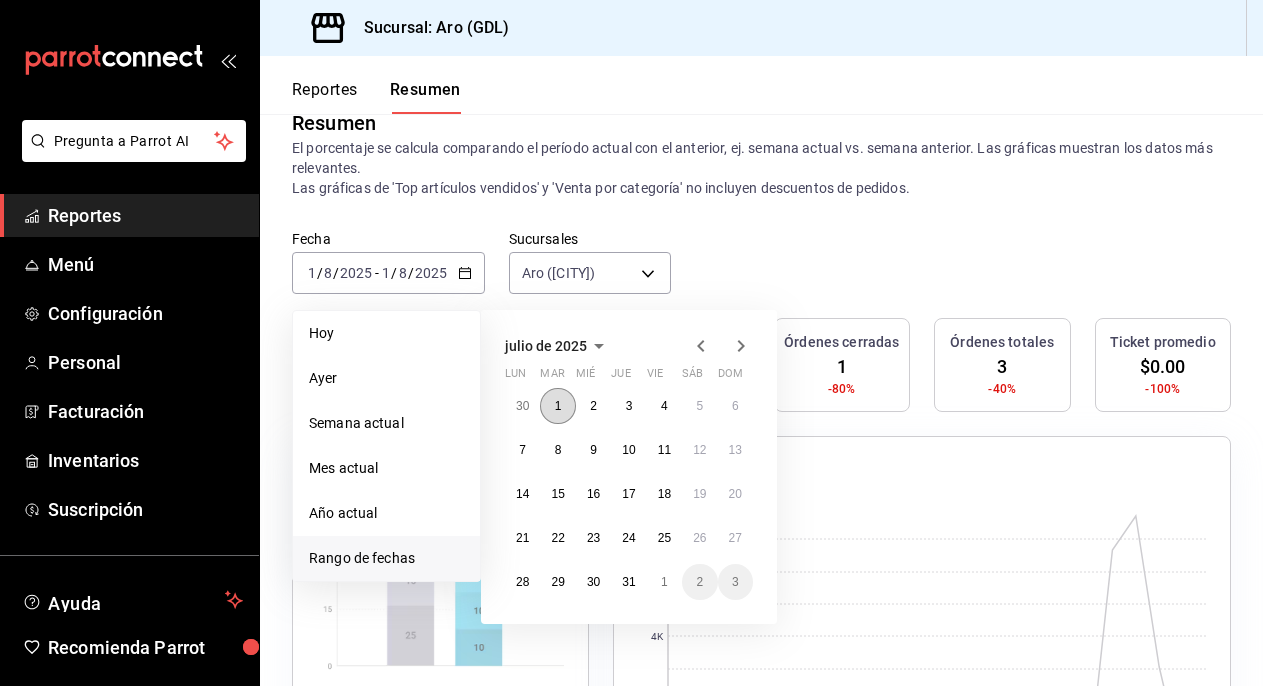 click on "1" at bounding box center [558, 406] 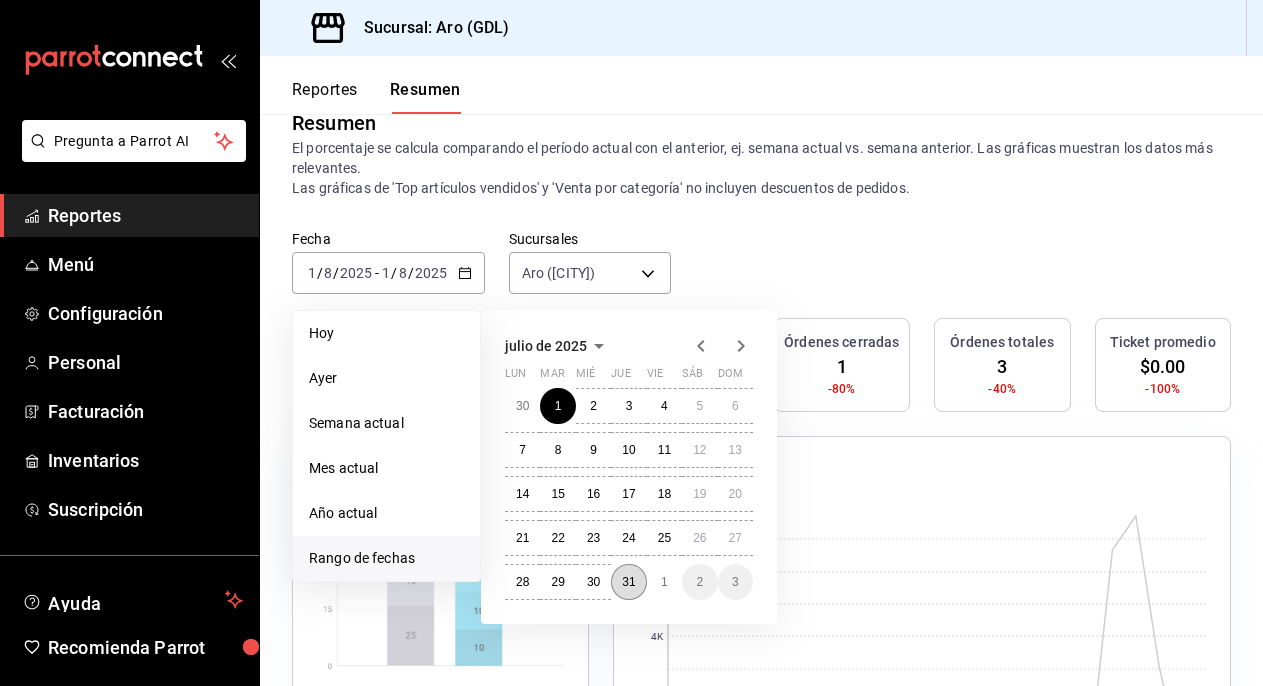 click on "31" at bounding box center (628, 582) 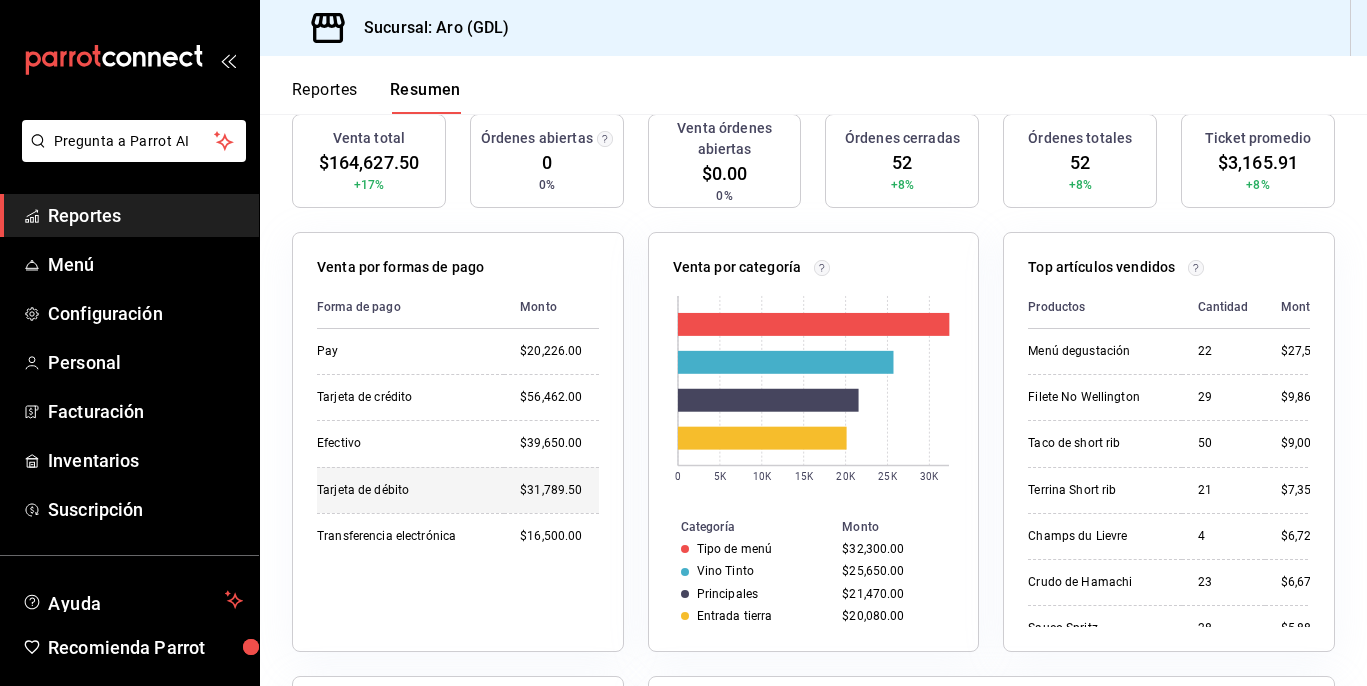 scroll, scrollTop: 210, scrollLeft: 0, axis: vertical 